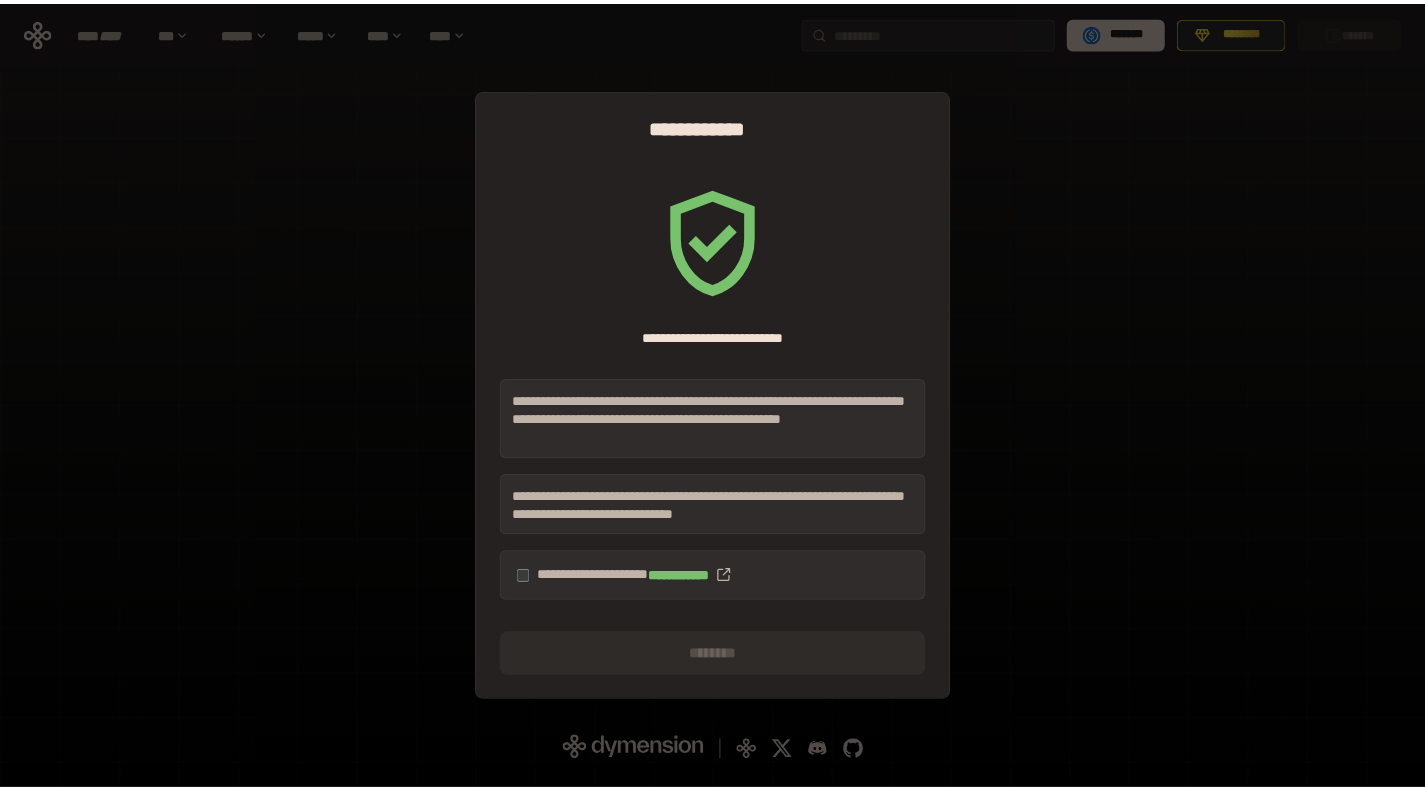 scroll, scrollTop: 0, scrollLeft: 0, axis: both 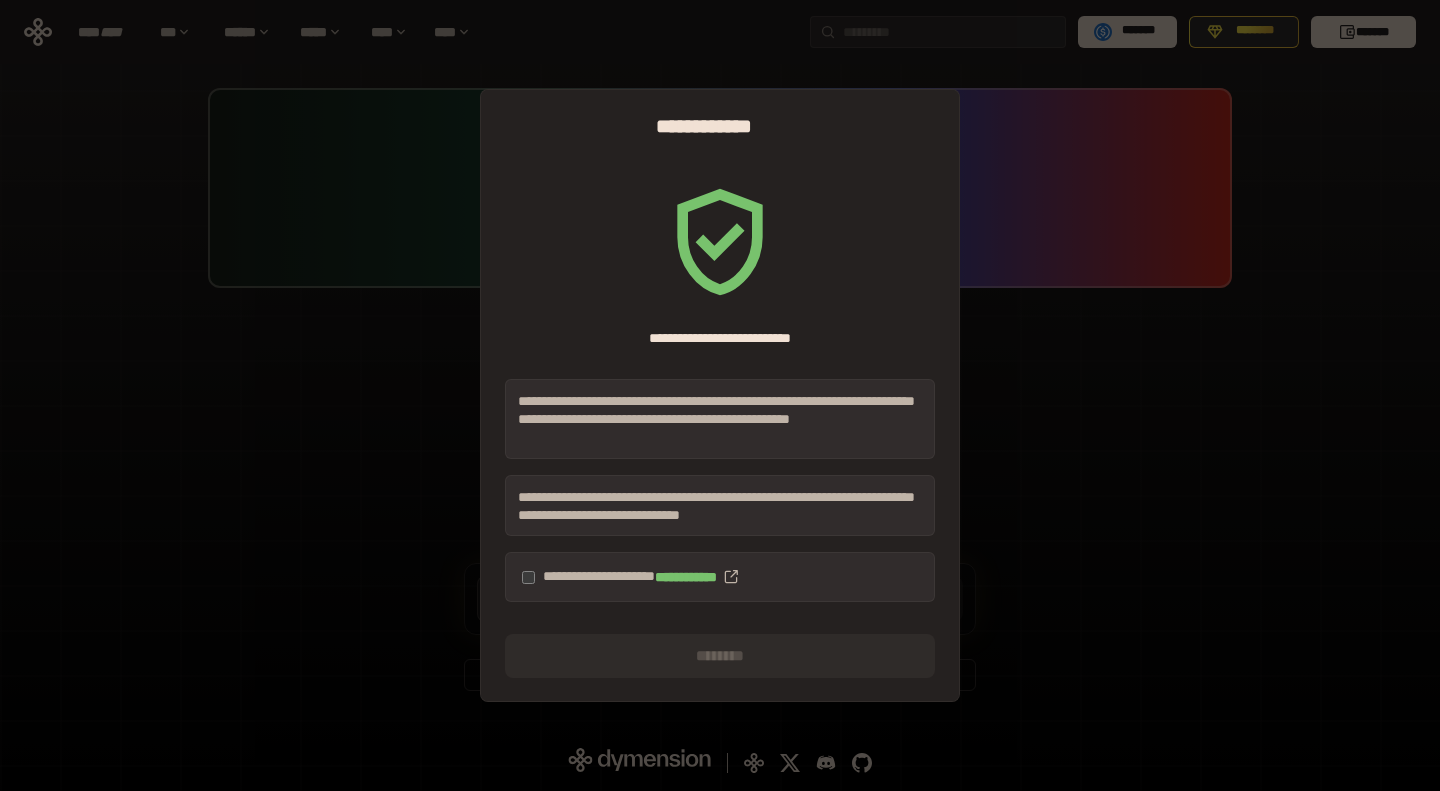 click on "**********" at bounding box center [720, 395] 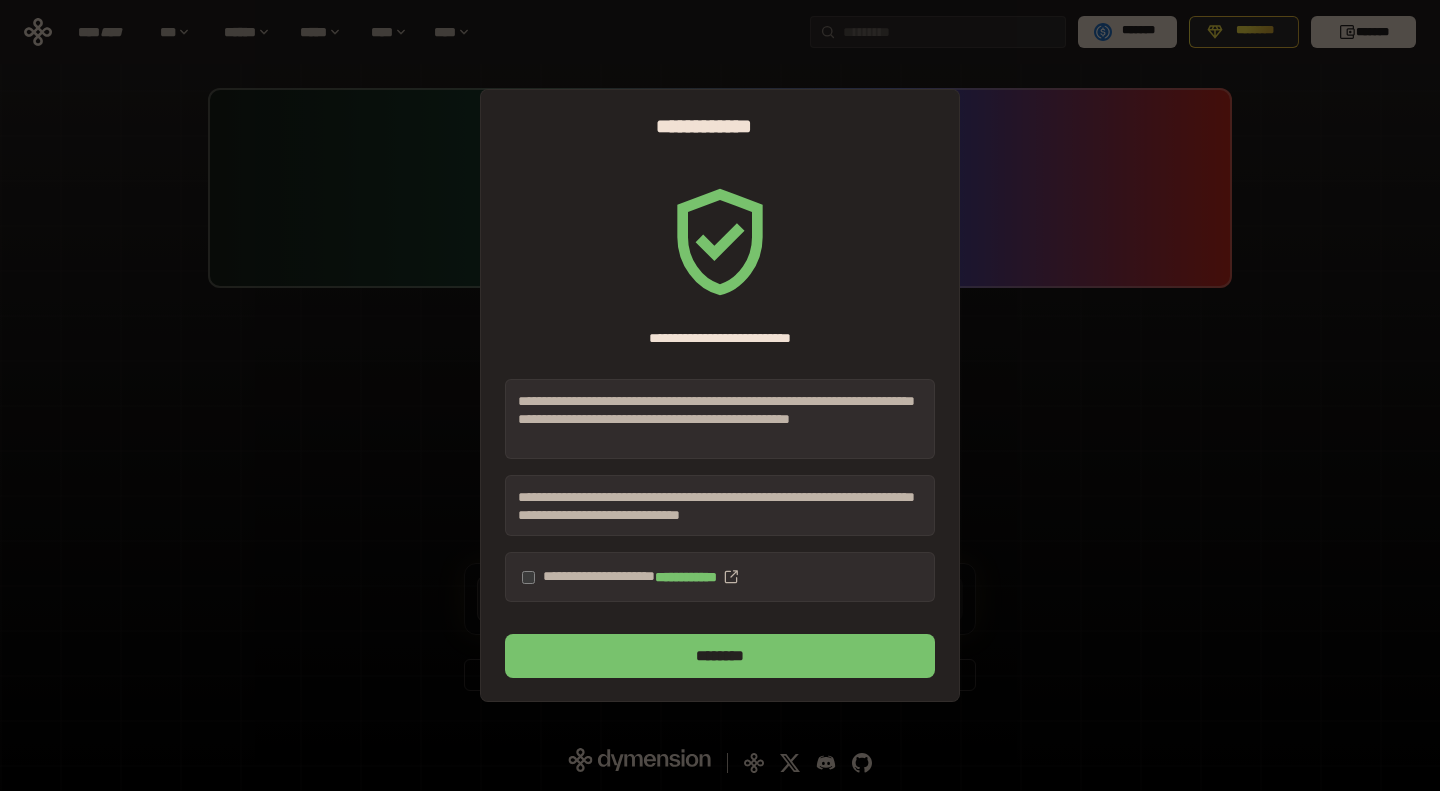 click on "********" at bounding box center (720, 656) 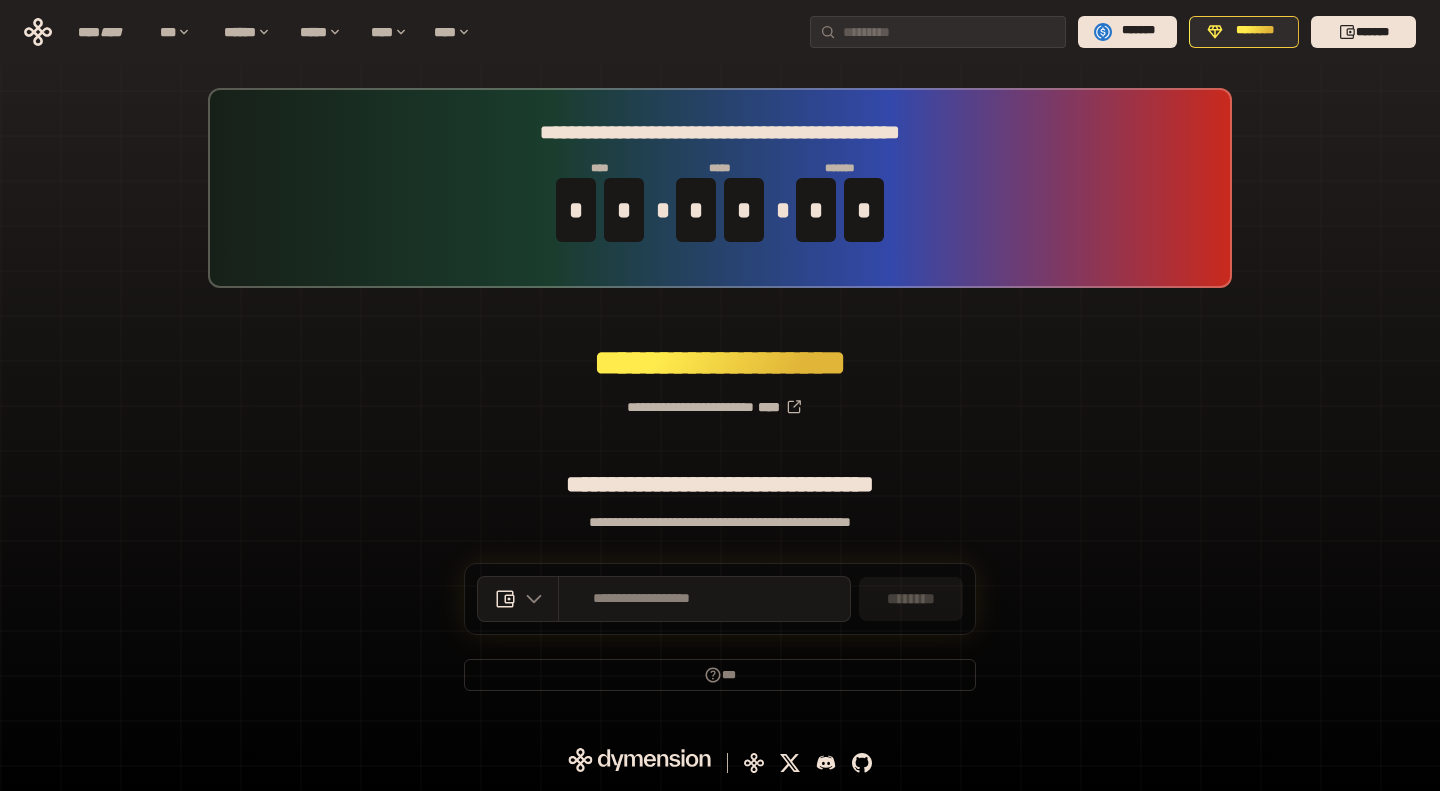 click on "*******" at bounding box center (1363, 32) 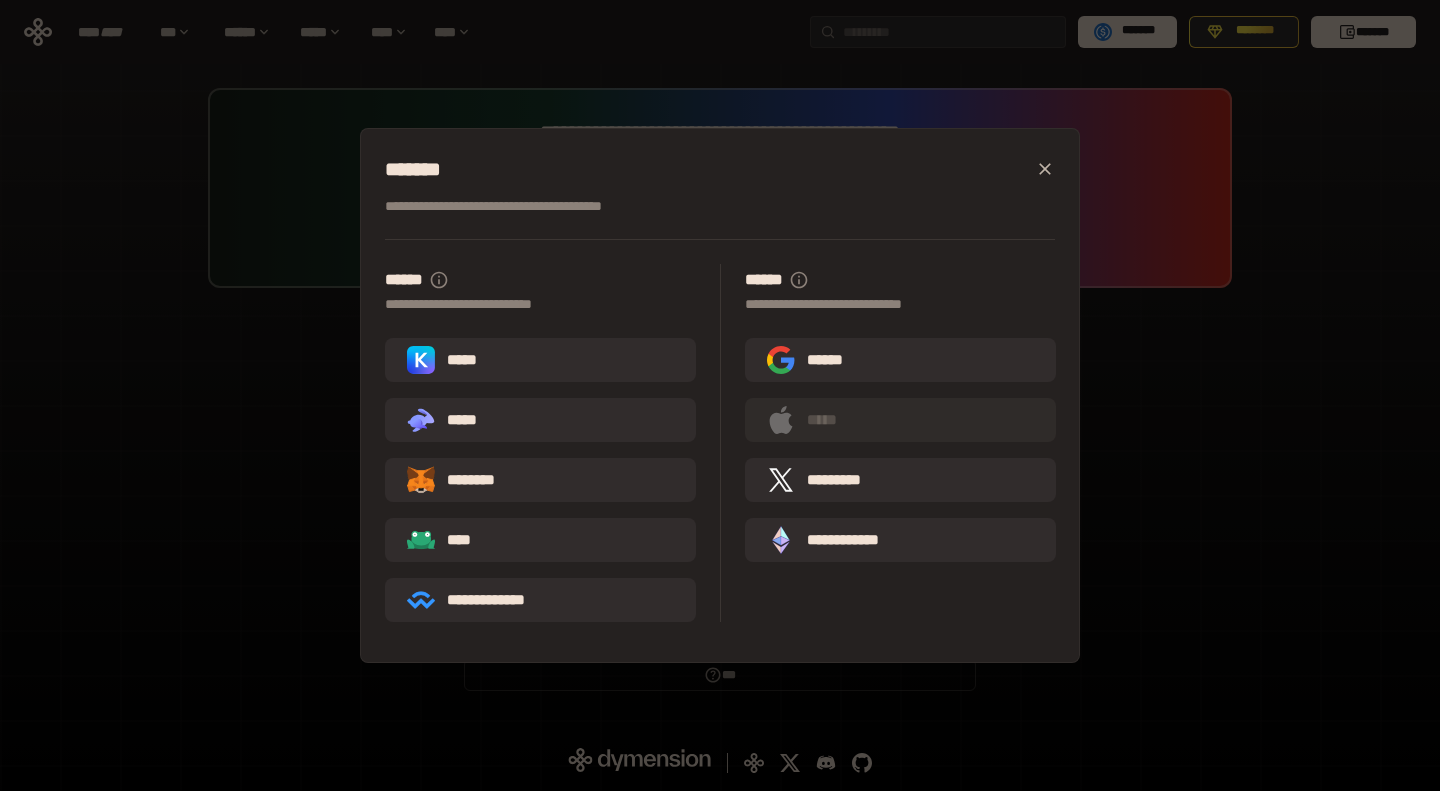 click on "*****" at bounding box center (446, 360) 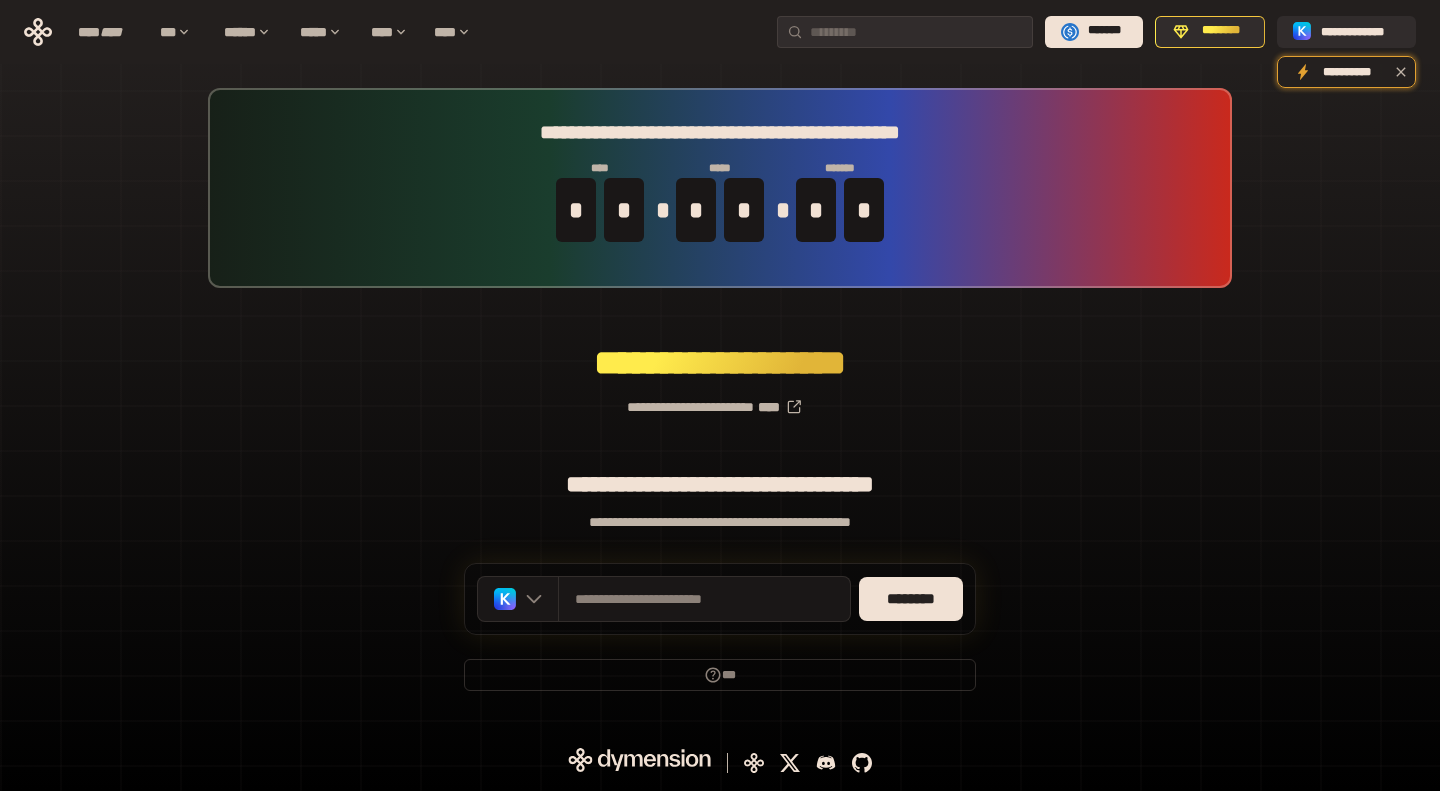 click on "********" at bounding box center [911, 599] 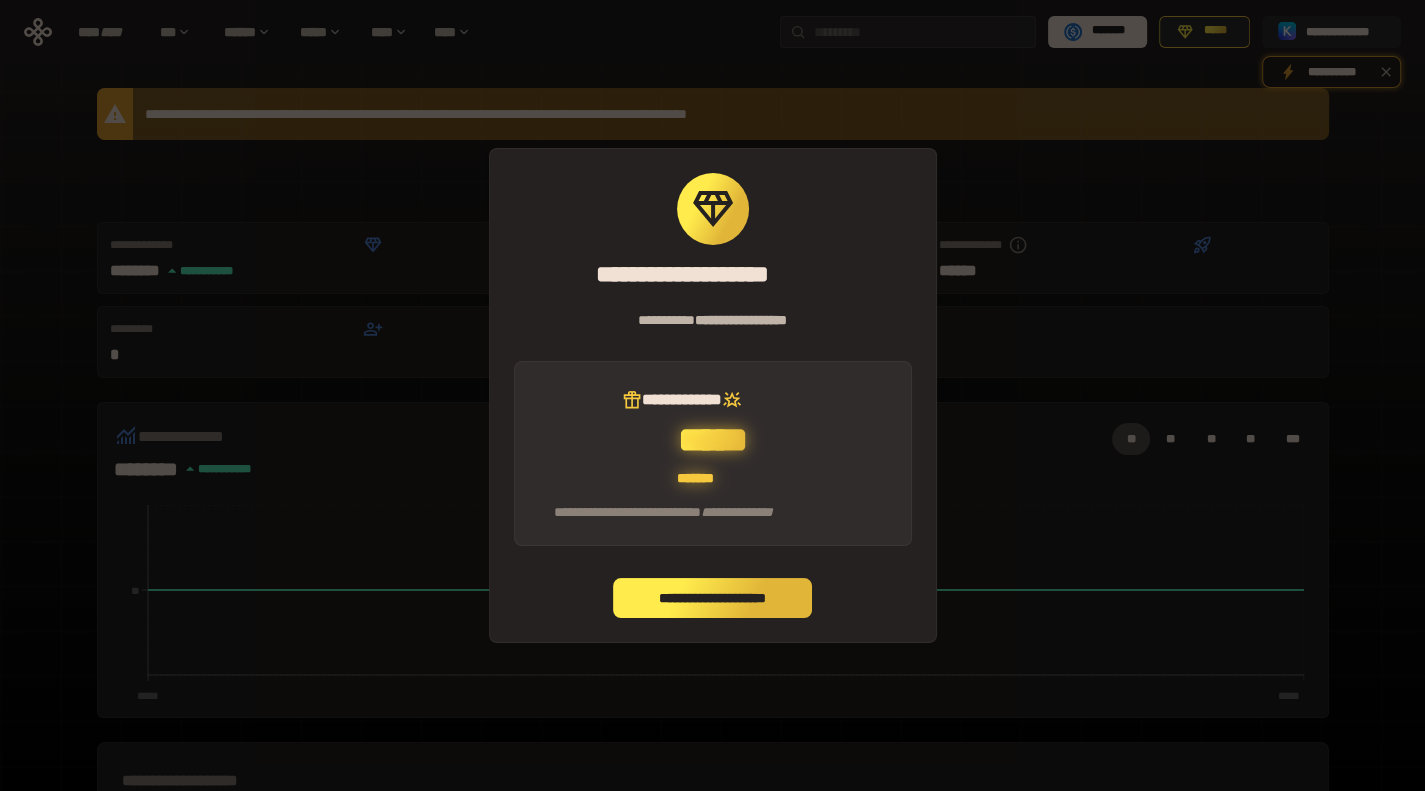 click on "**********" at bounding box center [713, 598] 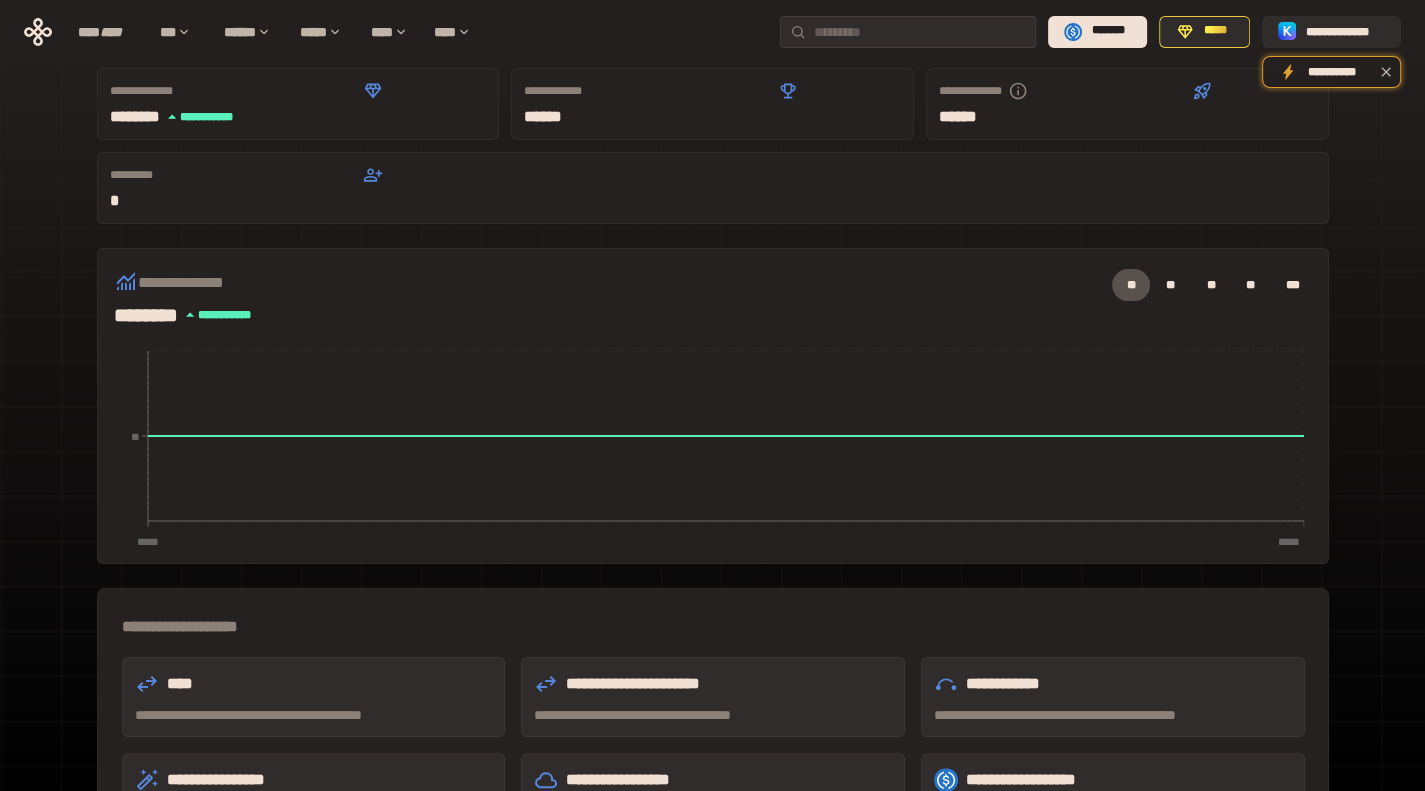 scroll, scrollTop: 0, scrollLeft: 0, axis: both 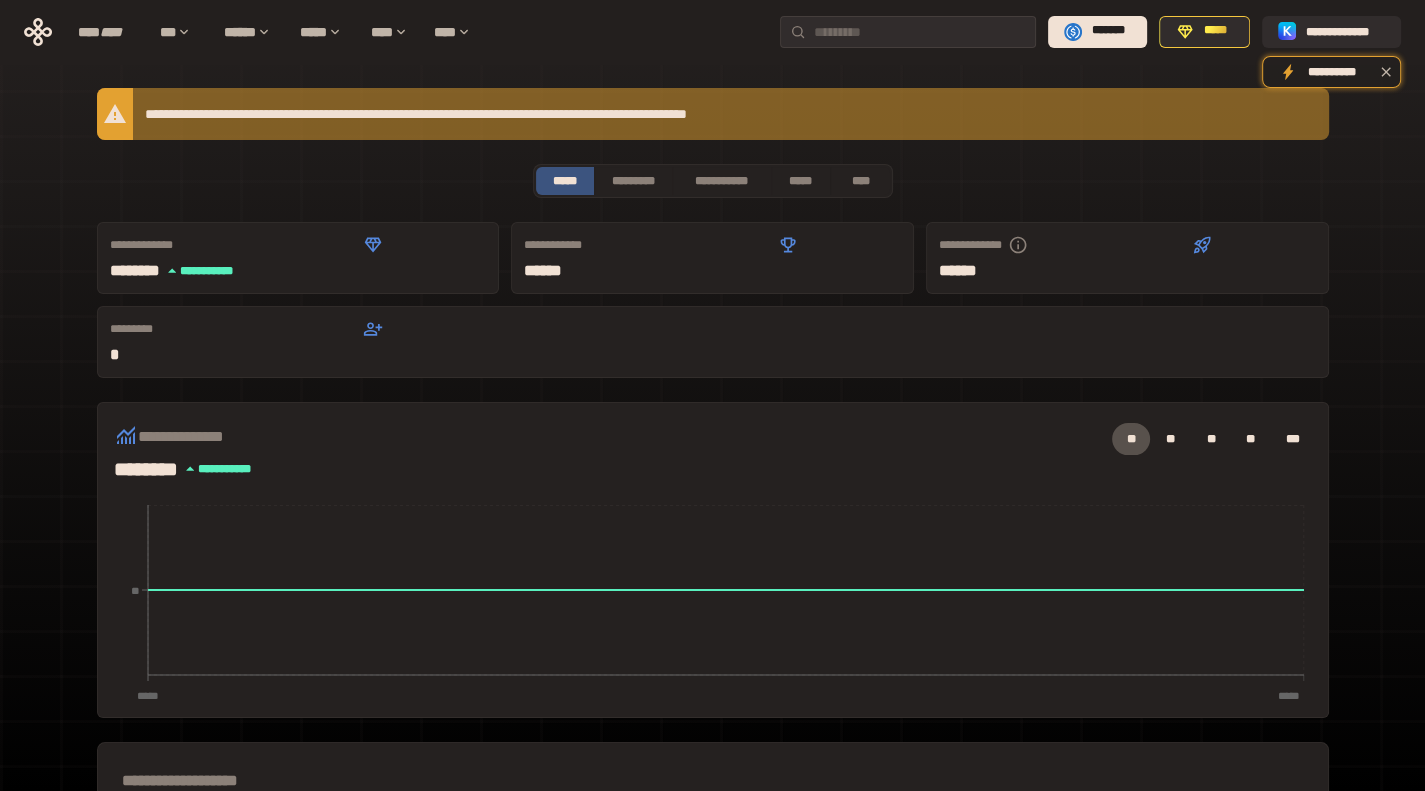 click on "*****" at bounding box center [1215, 31] 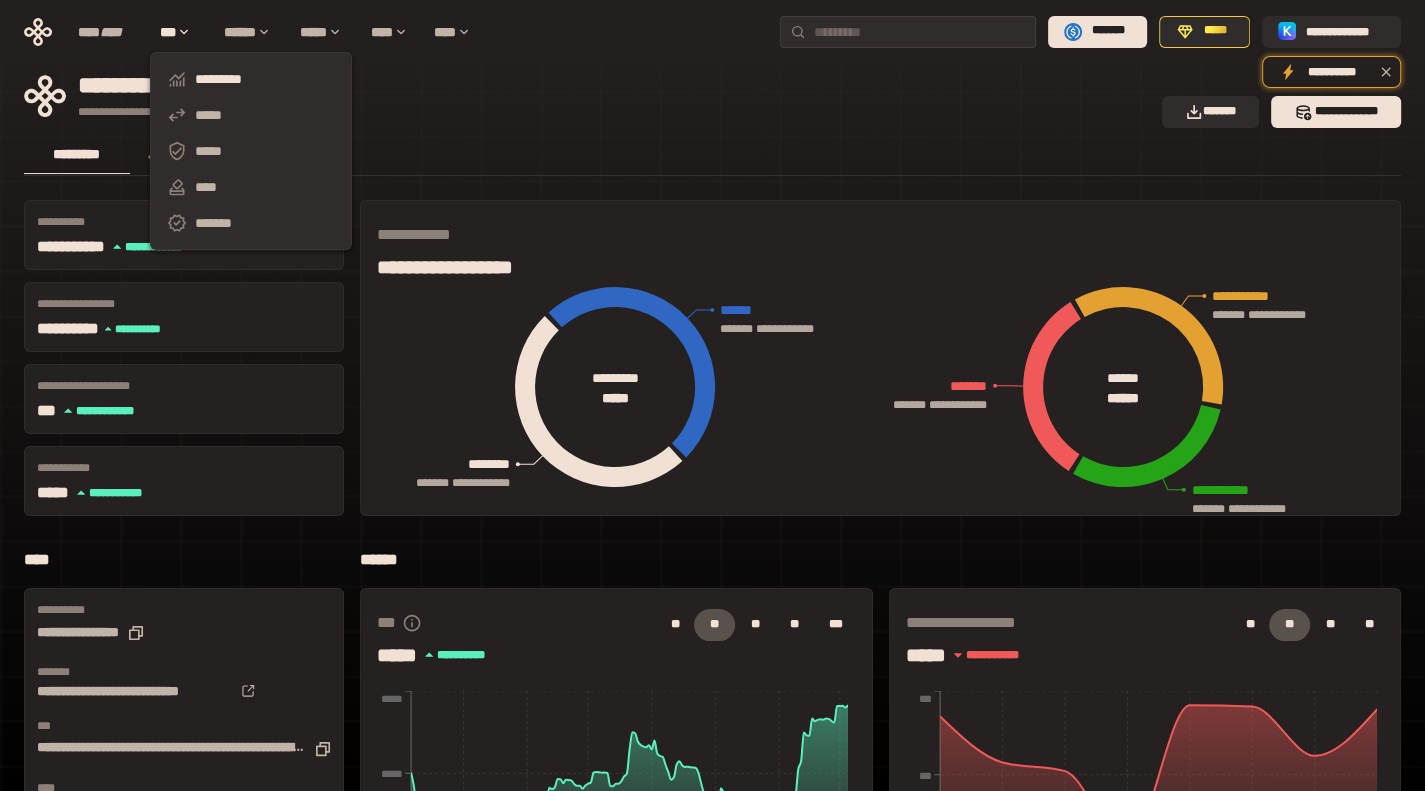 click on "*****" at bounding box center (251, 151) 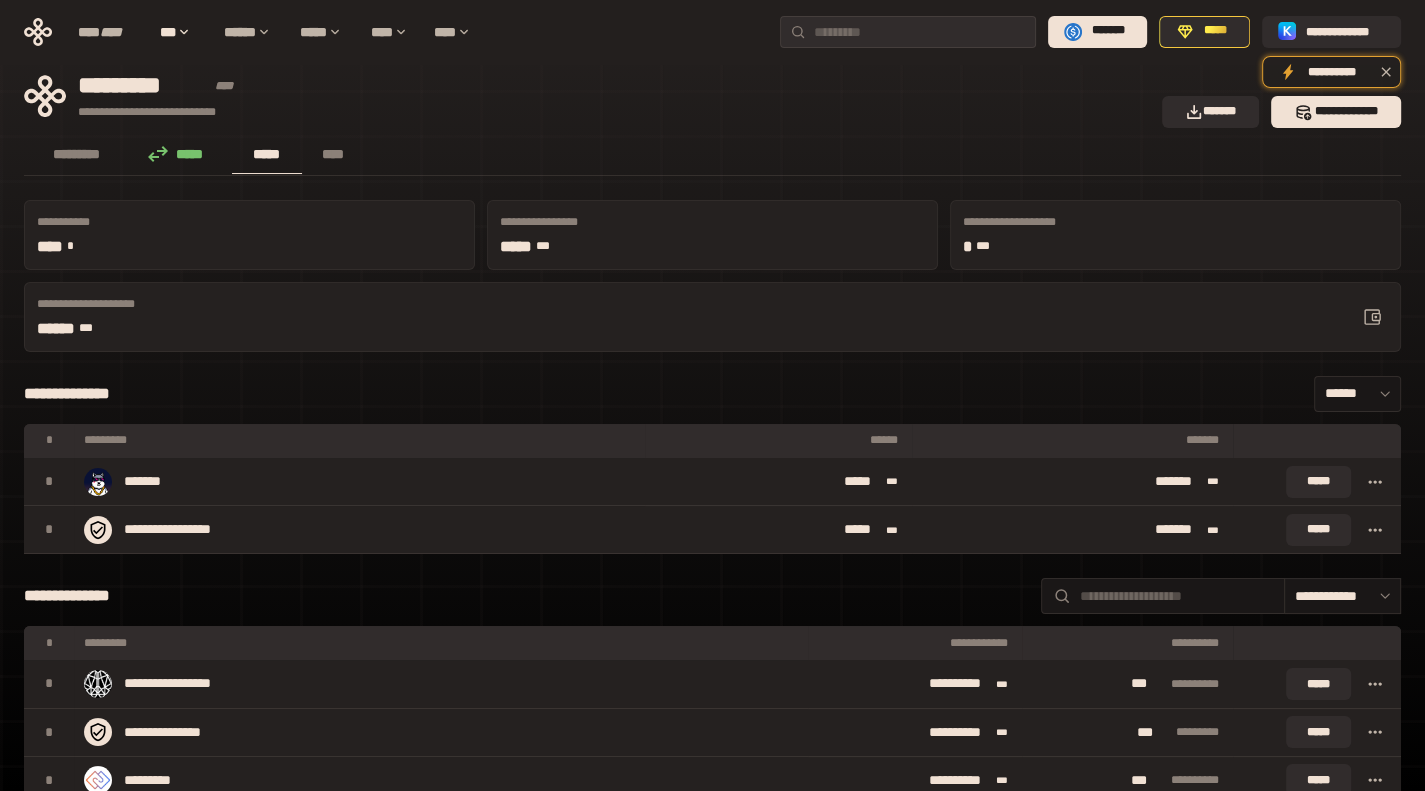 click on "****" at bounding box center (392, 32) 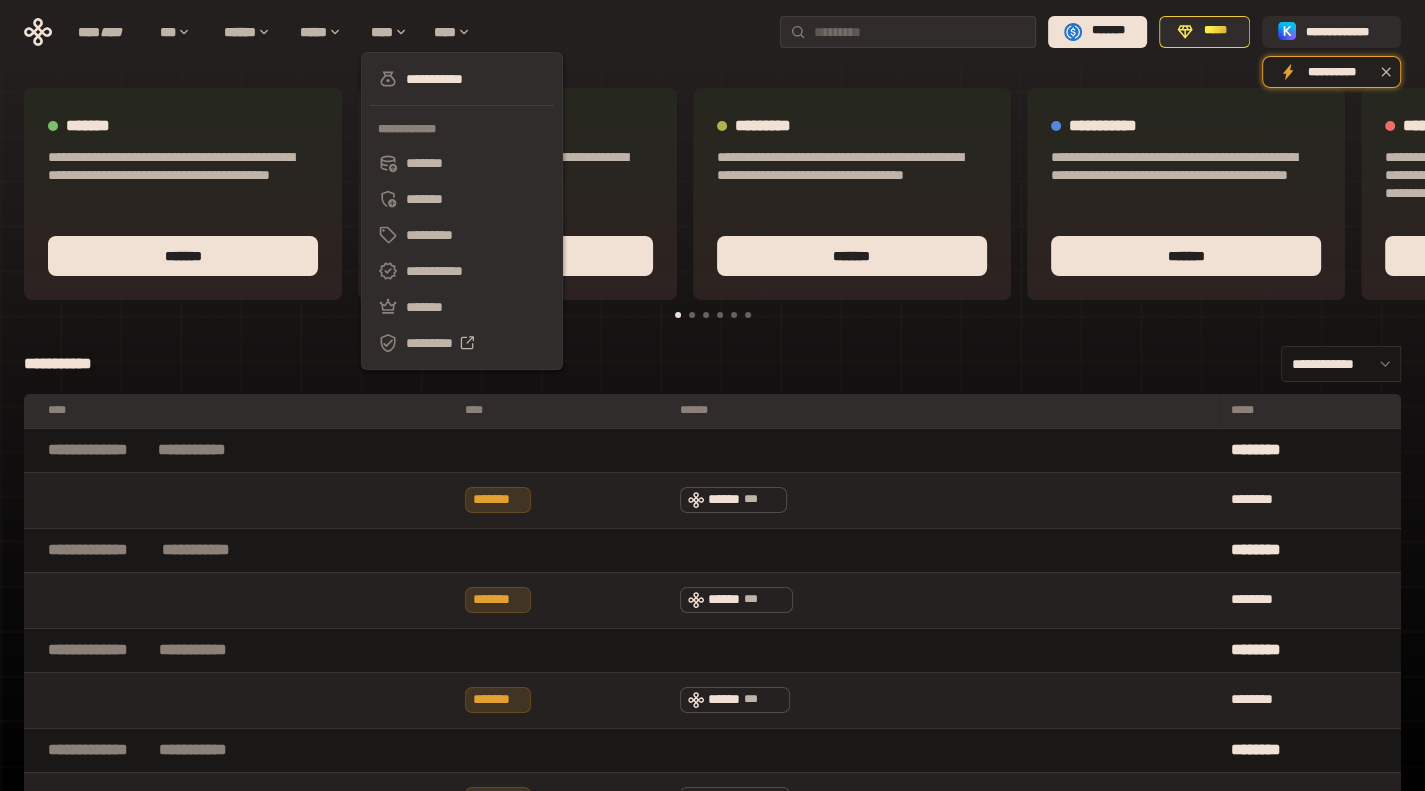 click on "**********" at bounding box center (712, 364) 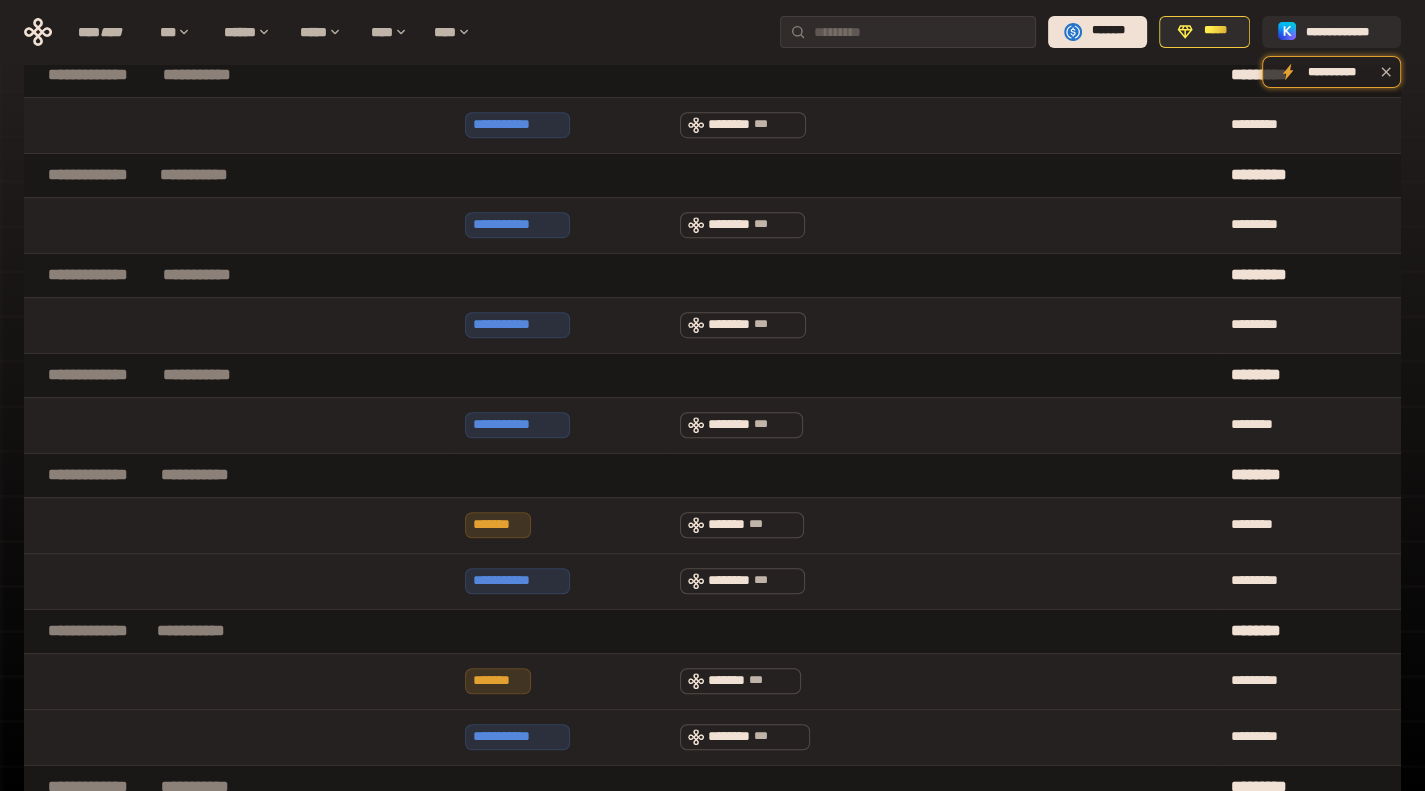 scroll, scrollTop: 0, scrollLeft: 0, axis: both 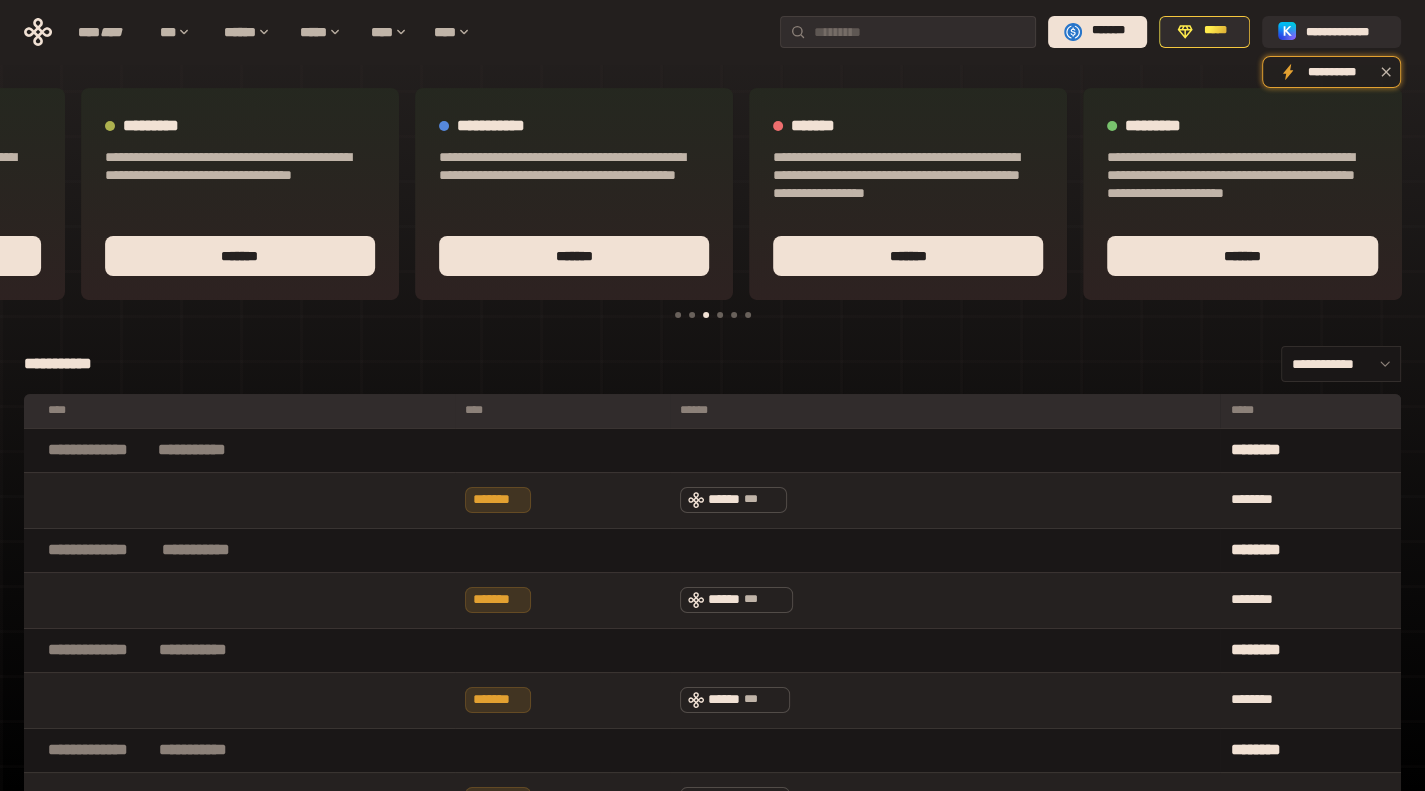 click on "**********" at bounding box center [1331, 72] 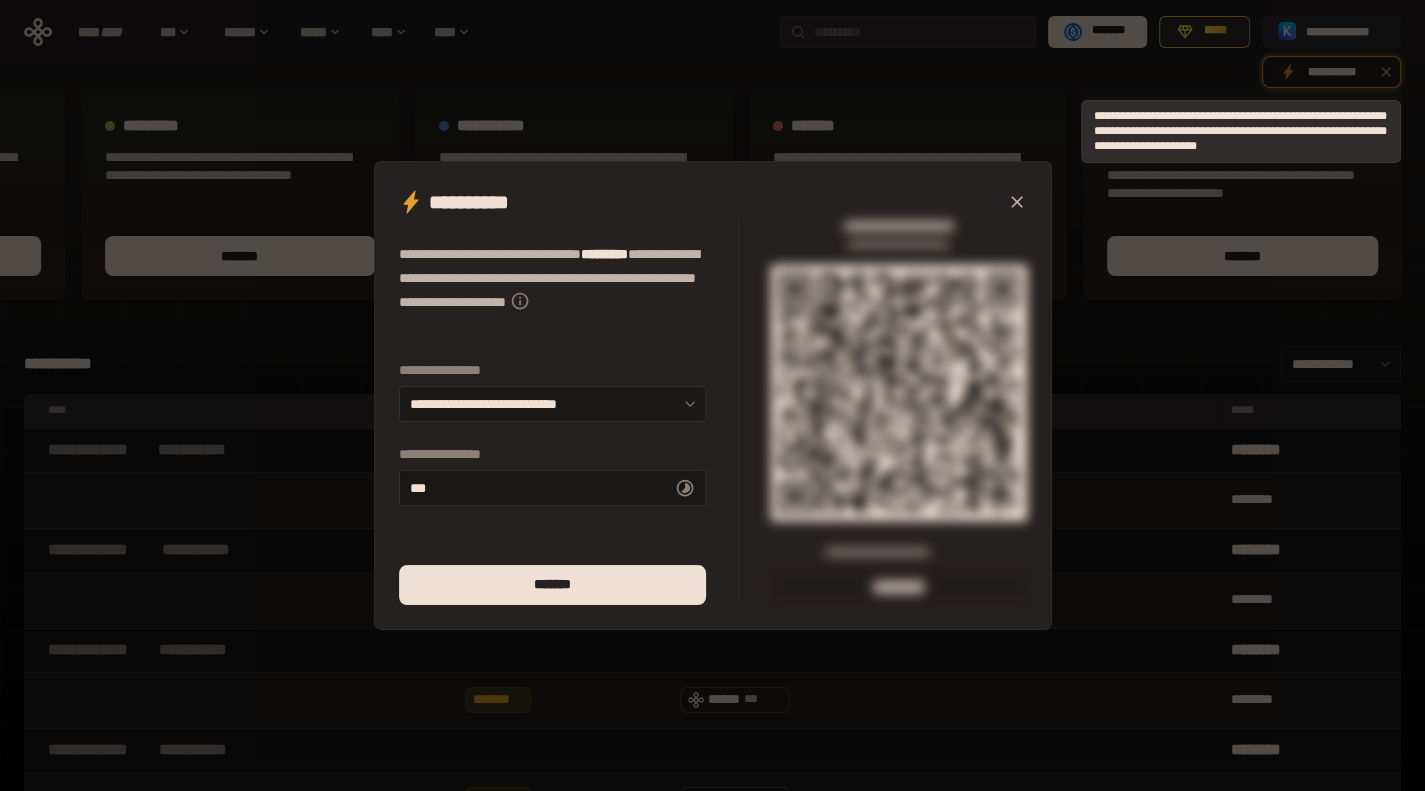 click 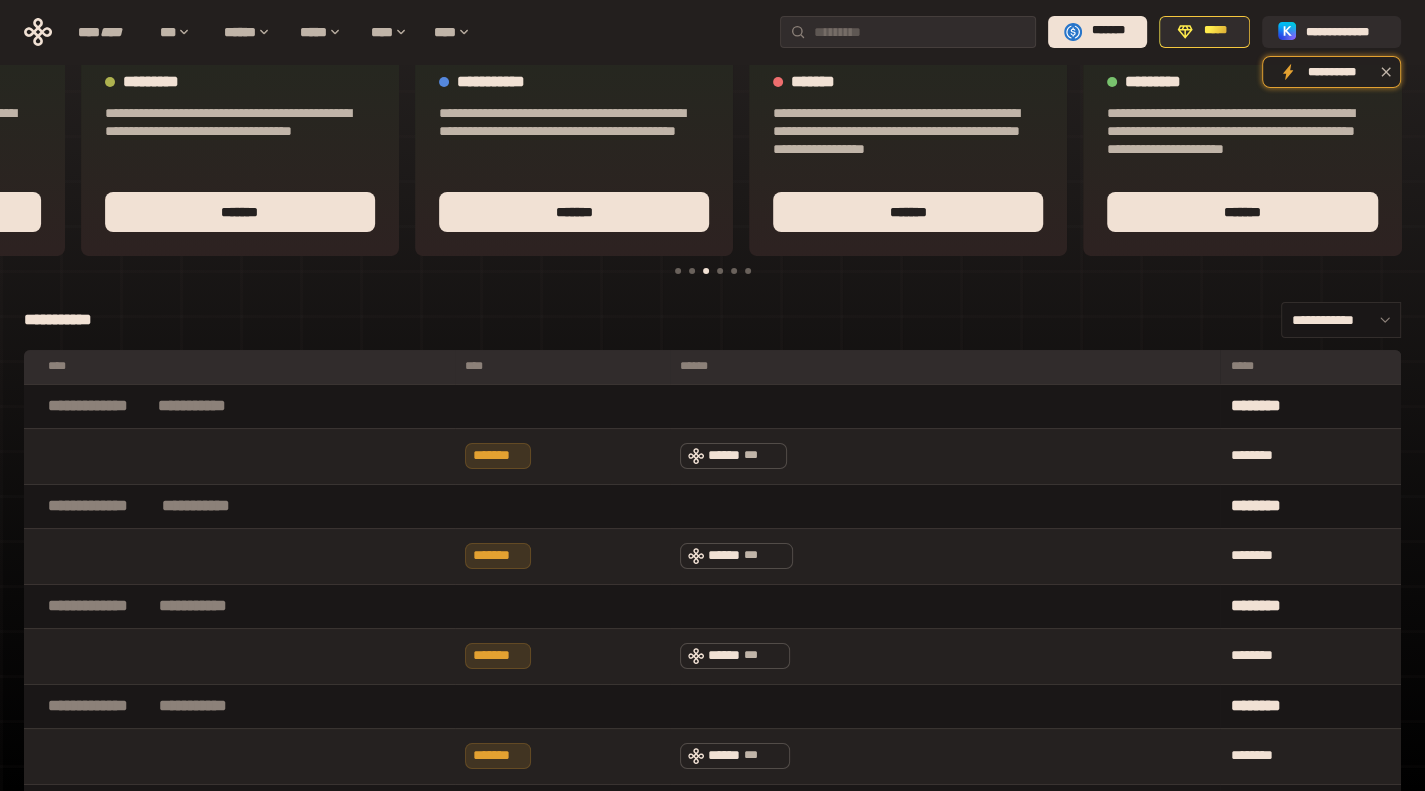 scroll, scrollTop: 0, scrollLeft: 0, axis: both 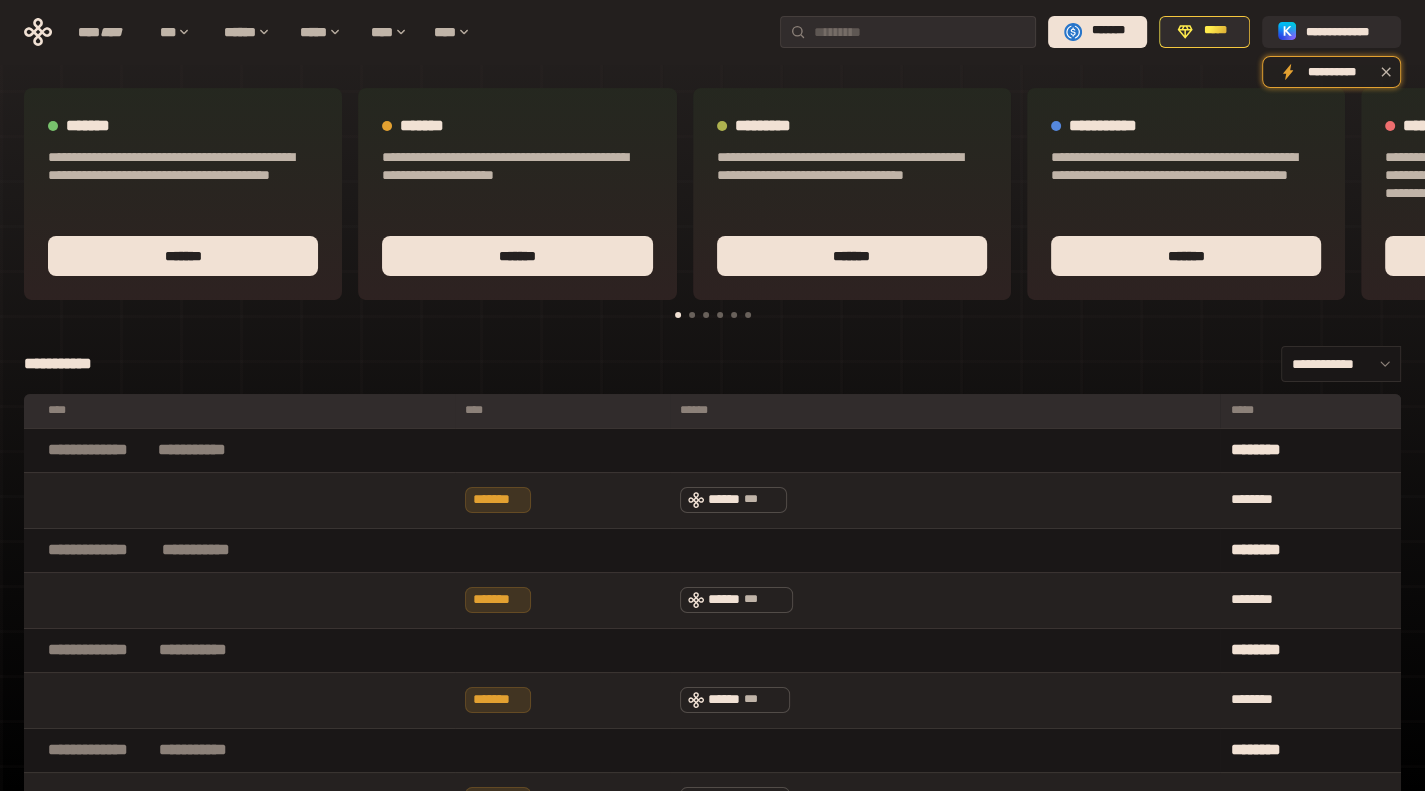click on "*******" at bounding box center (183, 256) 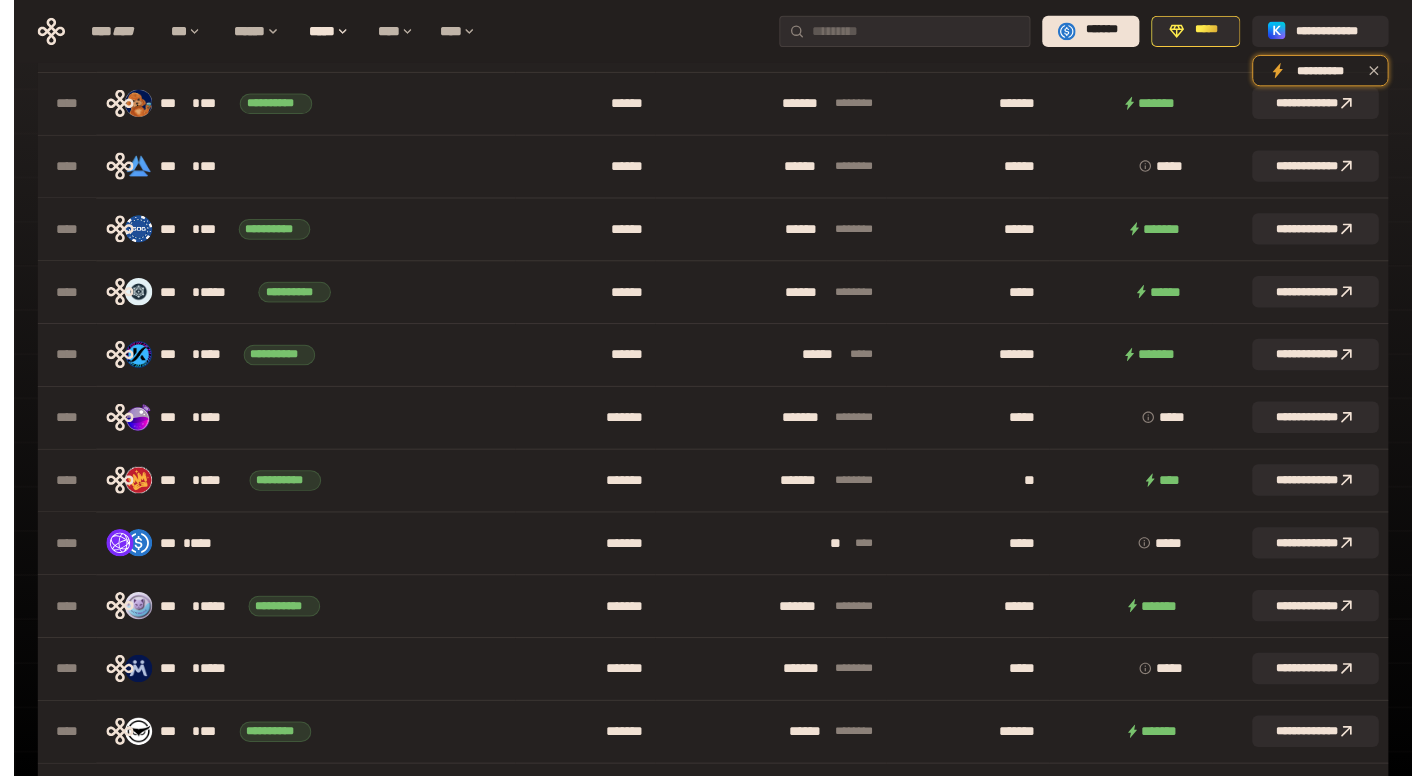 scroll, scrollTop: 0, scrollLeft: 0, axis: both 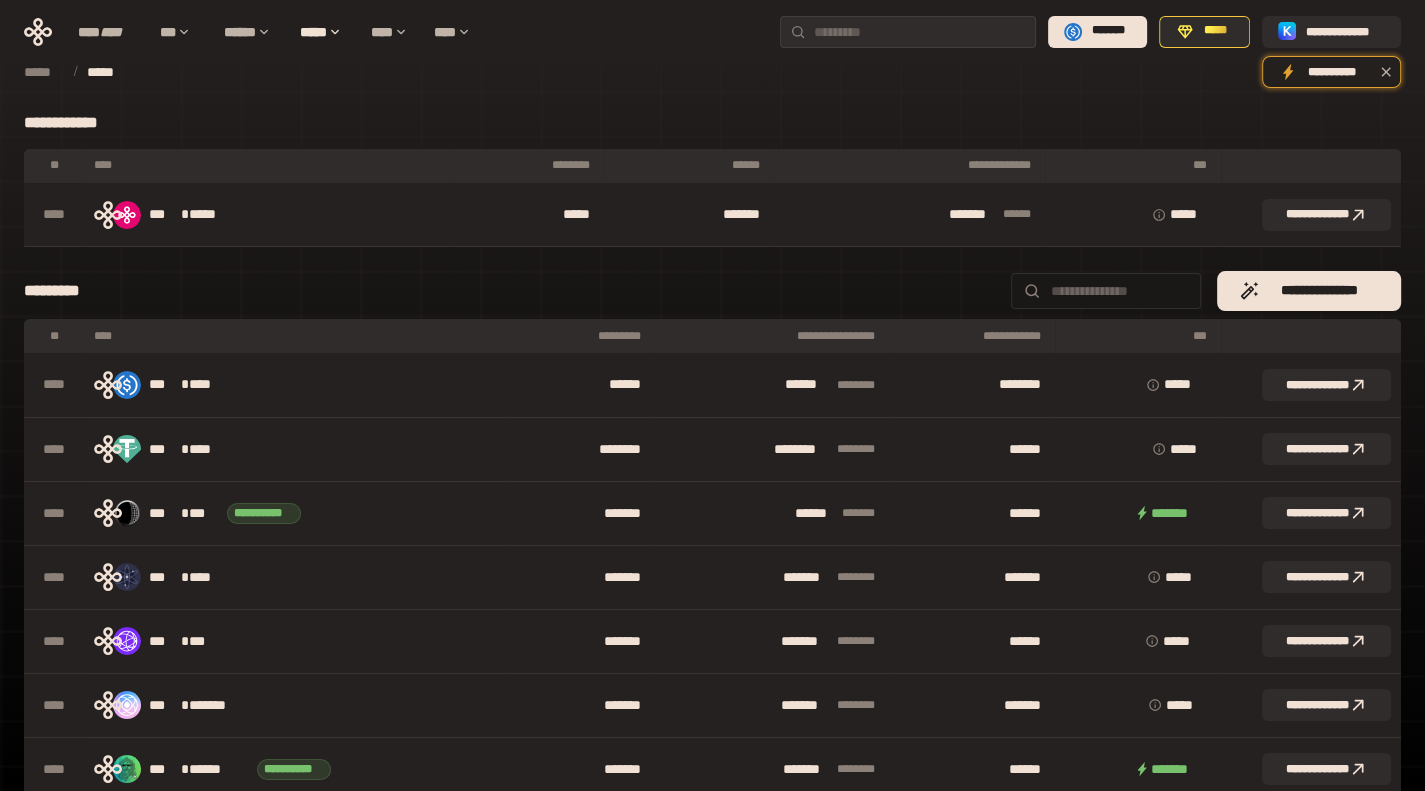 click on "**** ****" at bounding box center (109, 32) 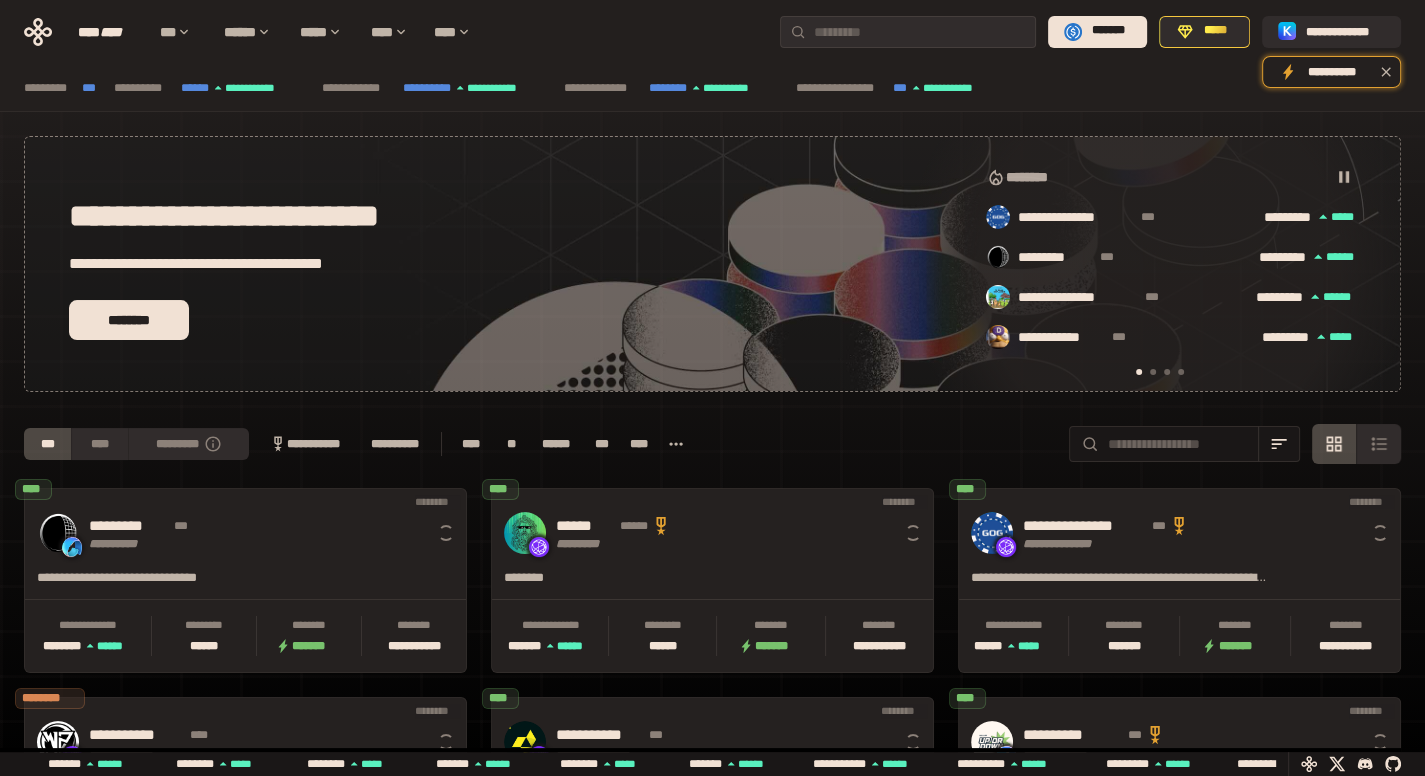 scroll, scrollTop: 0, scrollLeft: 16, axis: horizontal 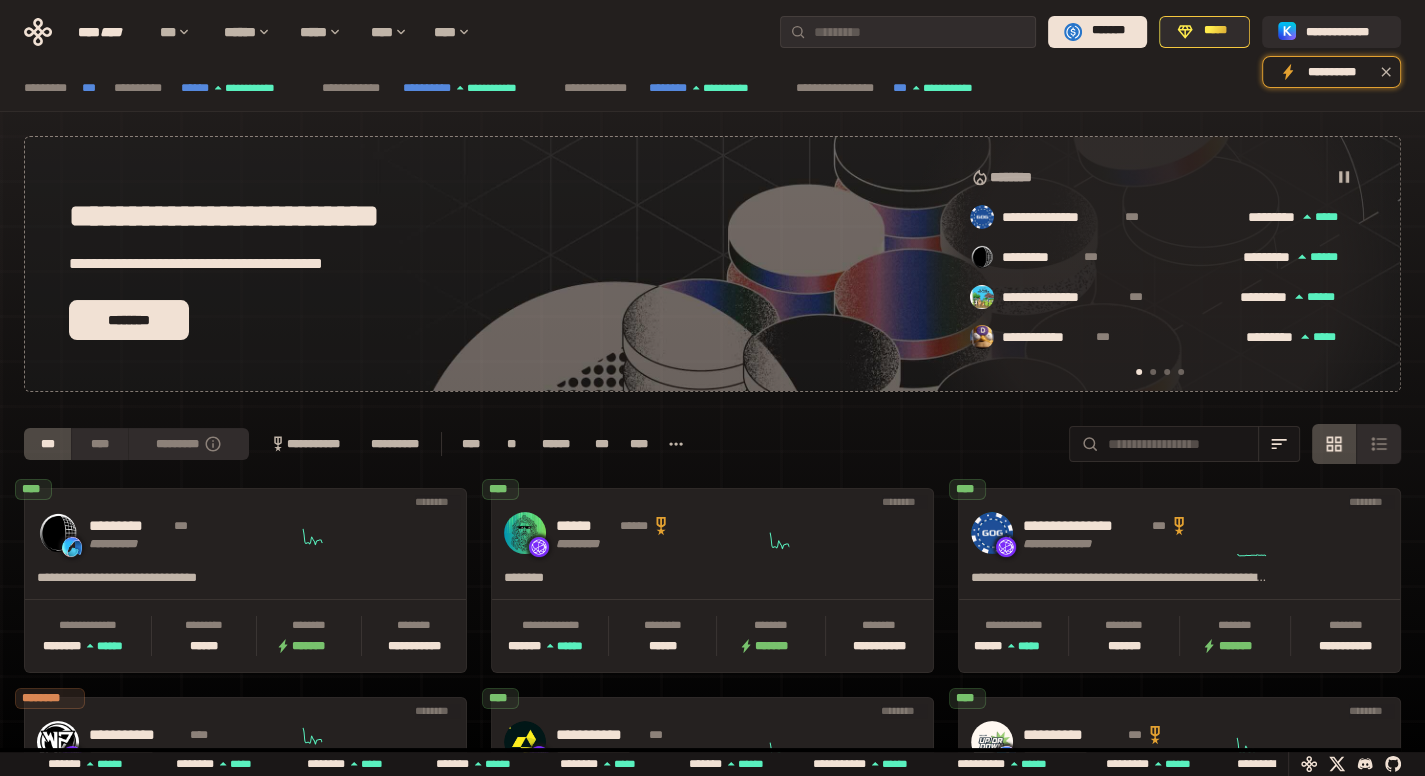 click on "**********" at bounding box center [1345, 31] 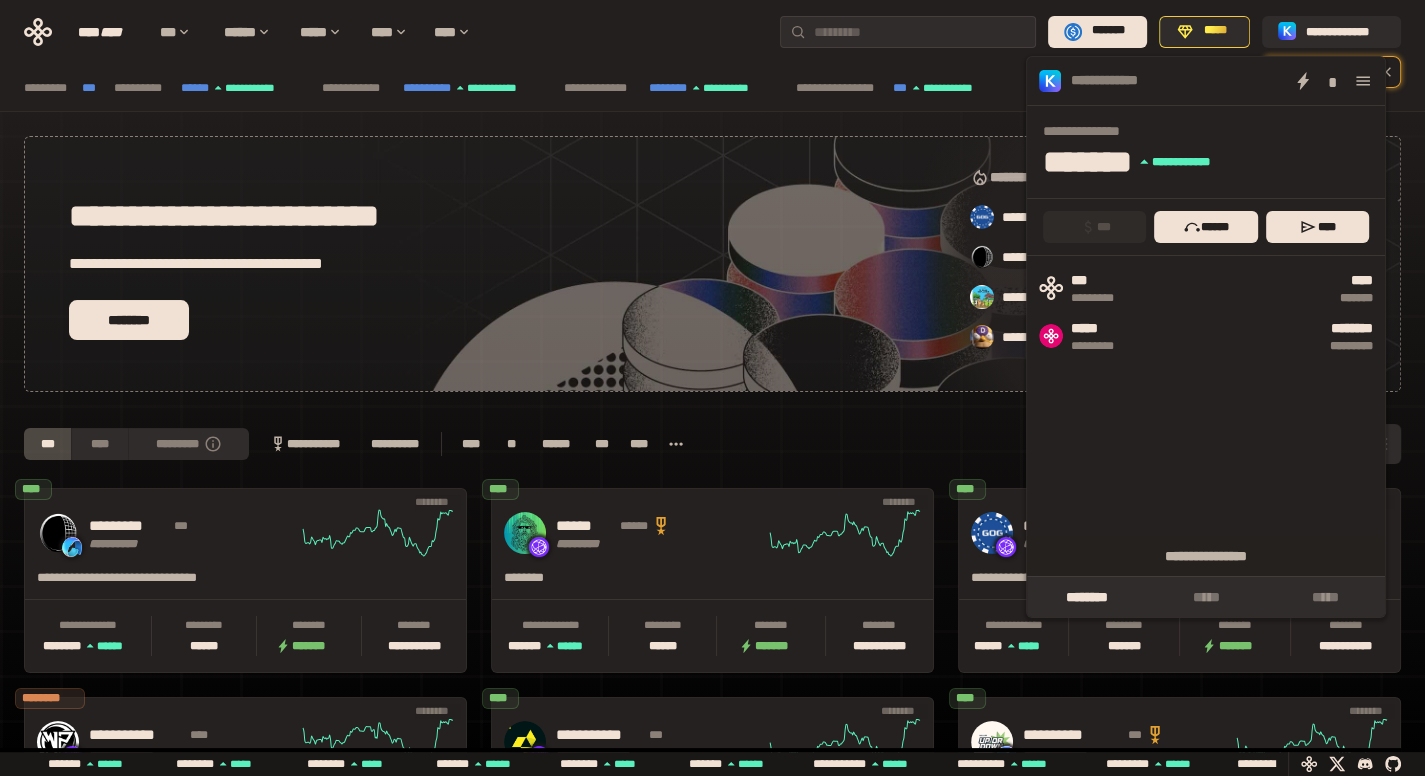scroll, scrollTop: 0, scrollLeft: 436, axis: horizontal 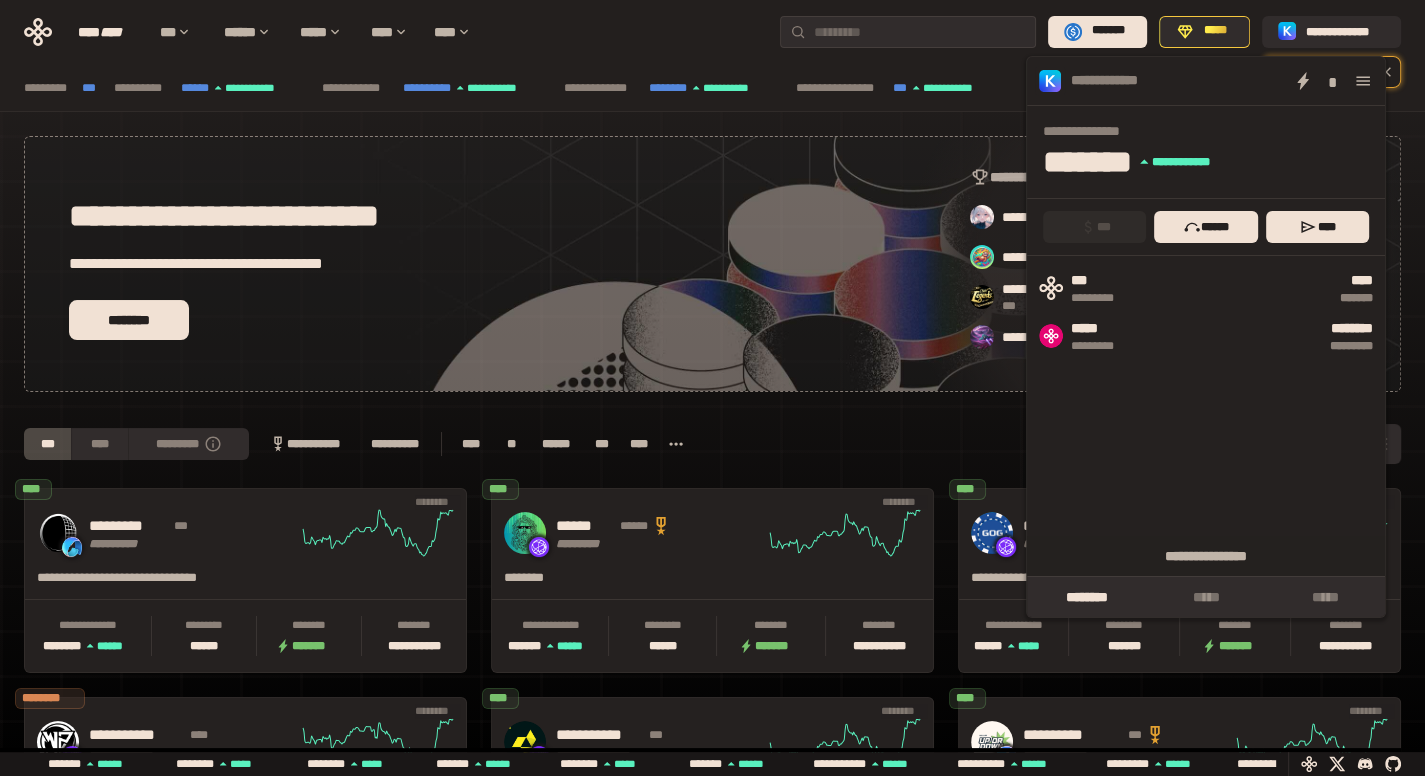 click at bounding box center [1363, 81] 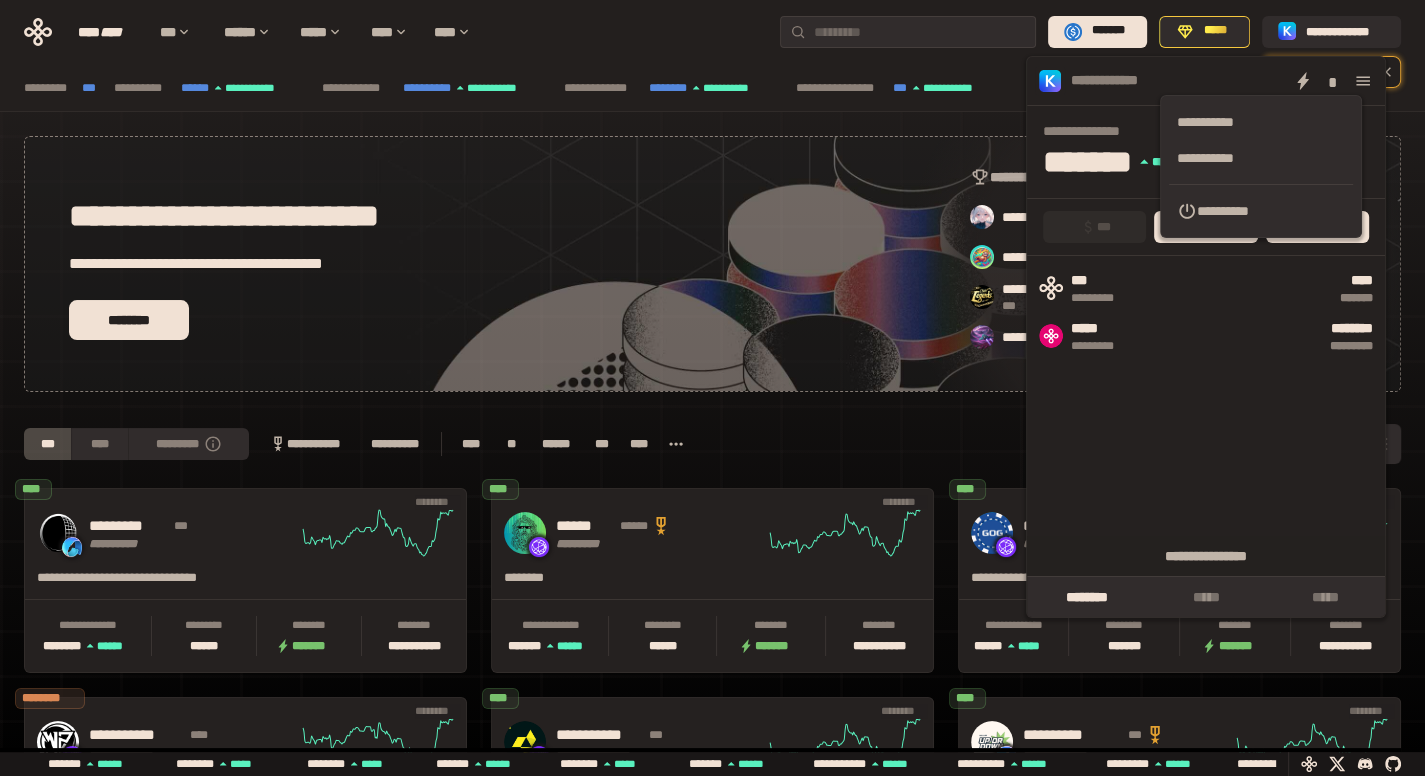 scroll, scrollTop: 0, scrollLeft: 752, axis: horizontal 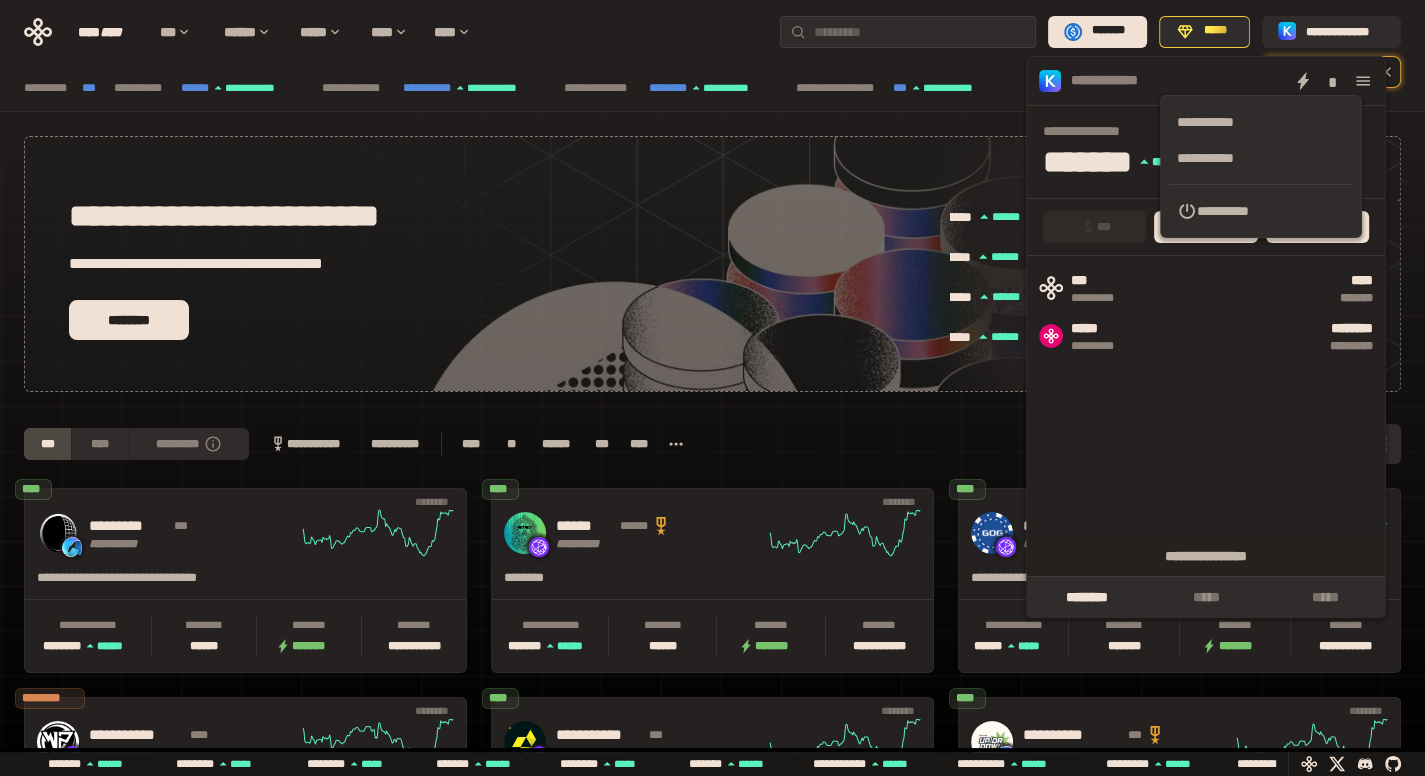 click on "**********" at bounding box center (1261, 211) 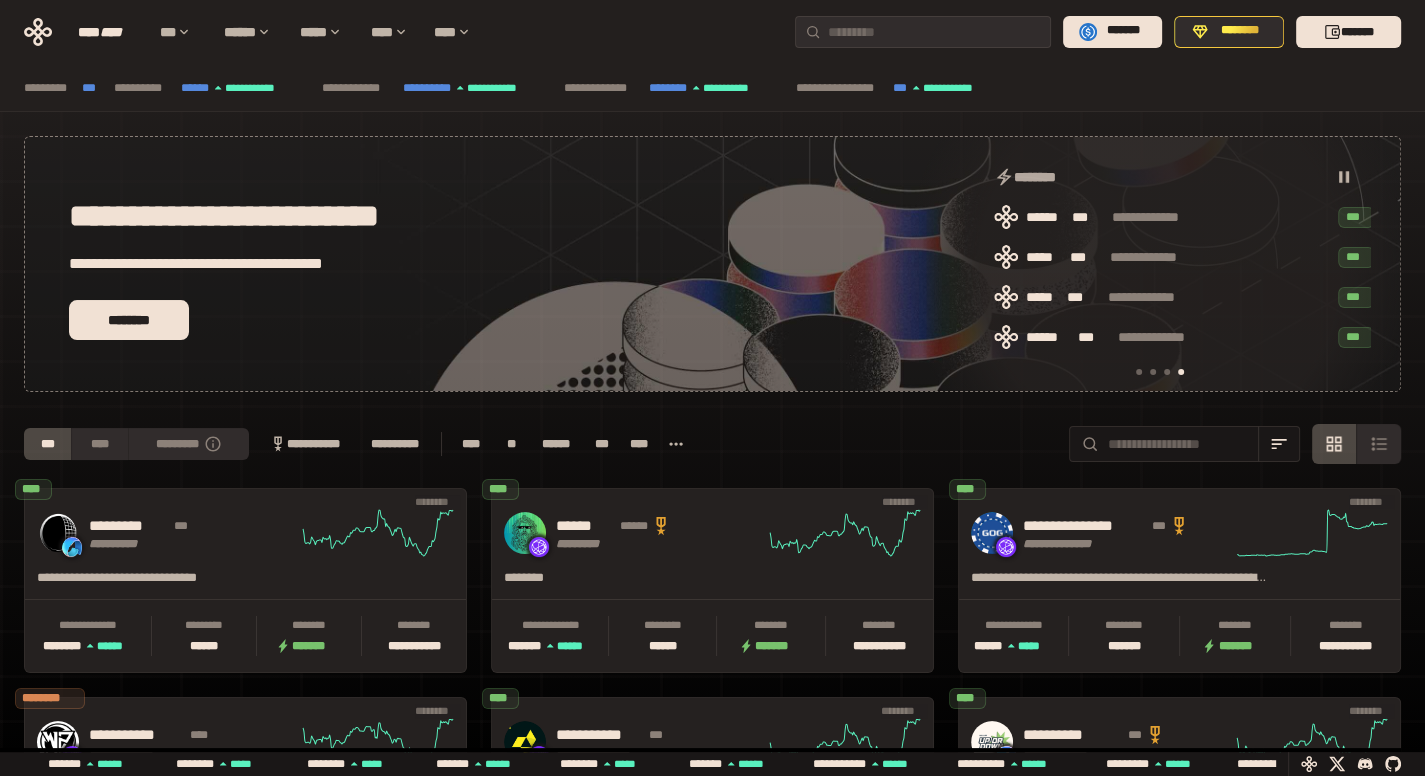 scroll, scrollTop: 0, scrollLeft: 1276, axis: horizontal 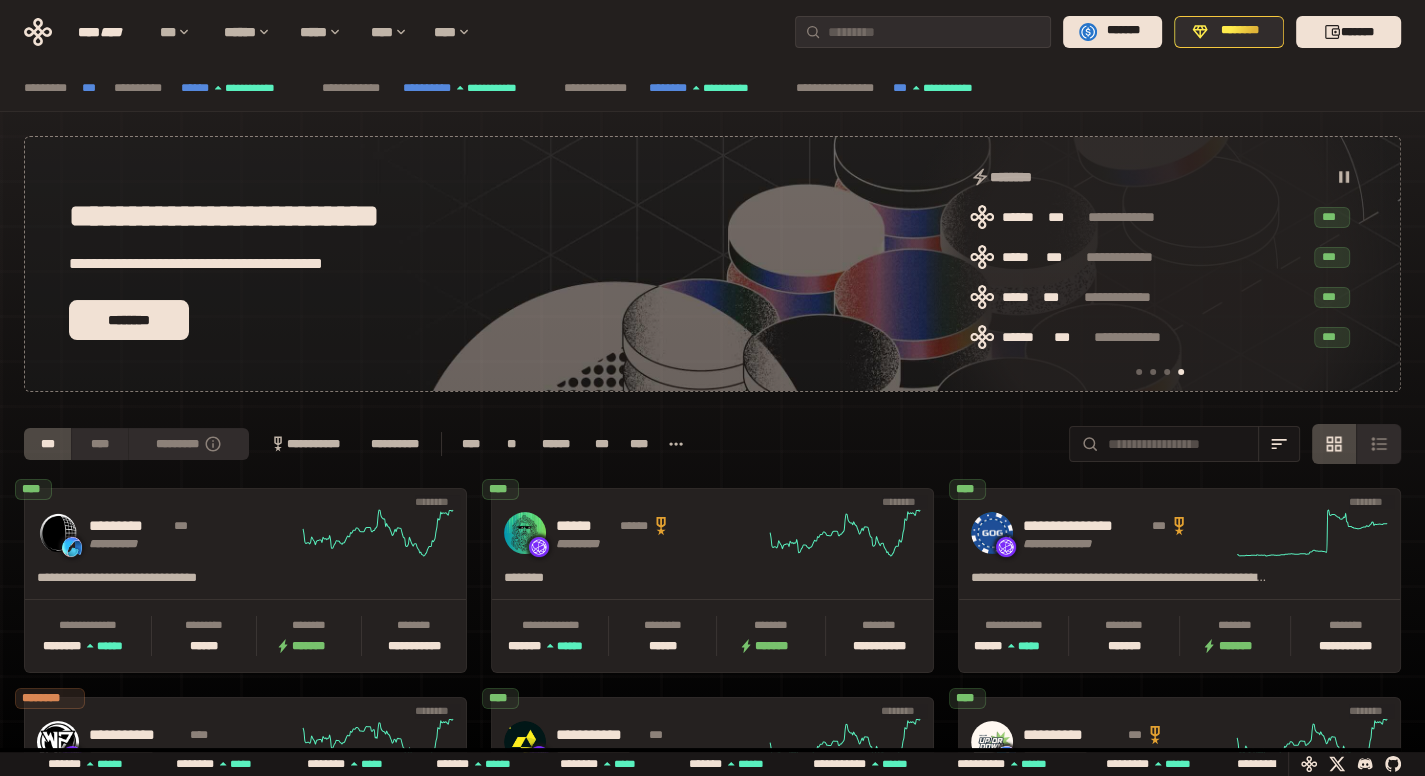click on "*******" at bounding box center [1348, 32] 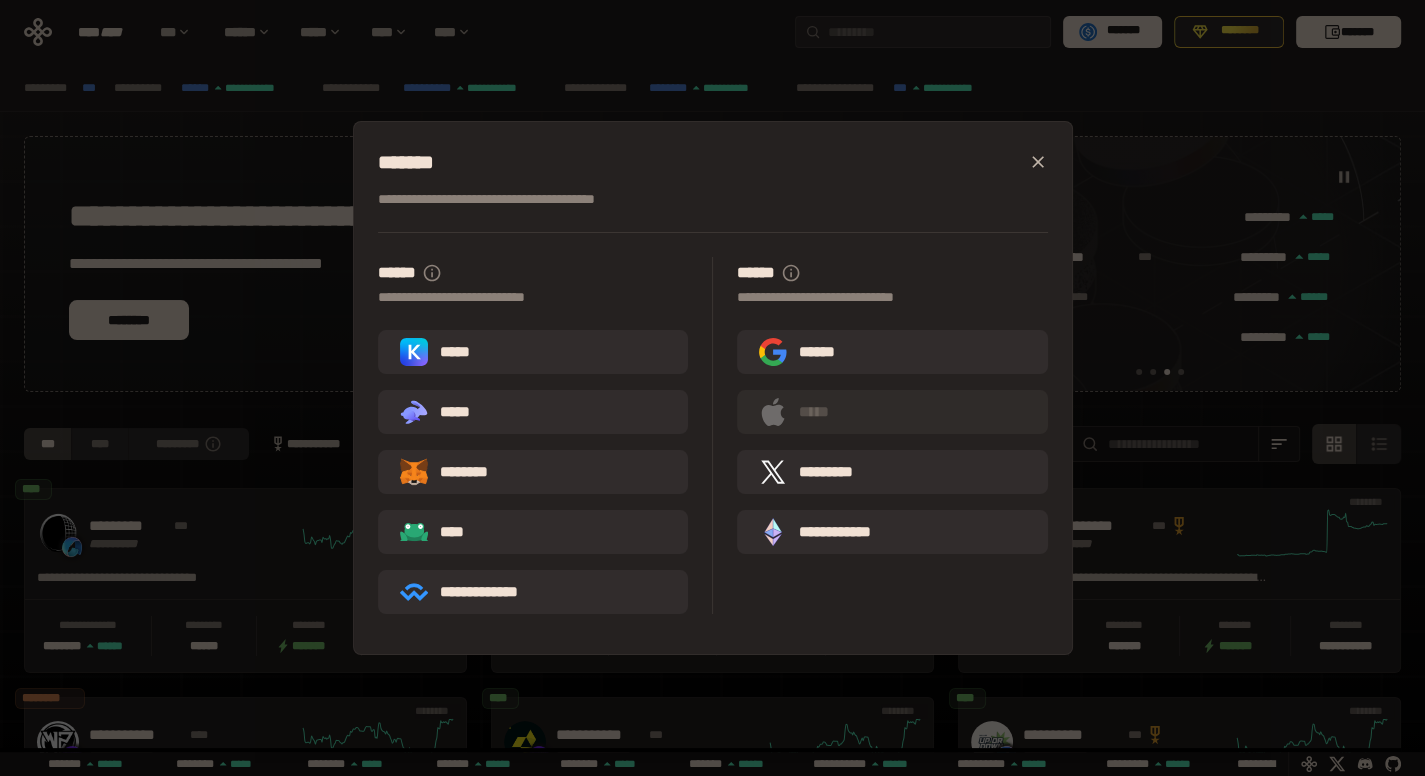 scroll, scrollTop: 0, scrollLeft: 856, axis: horizontal 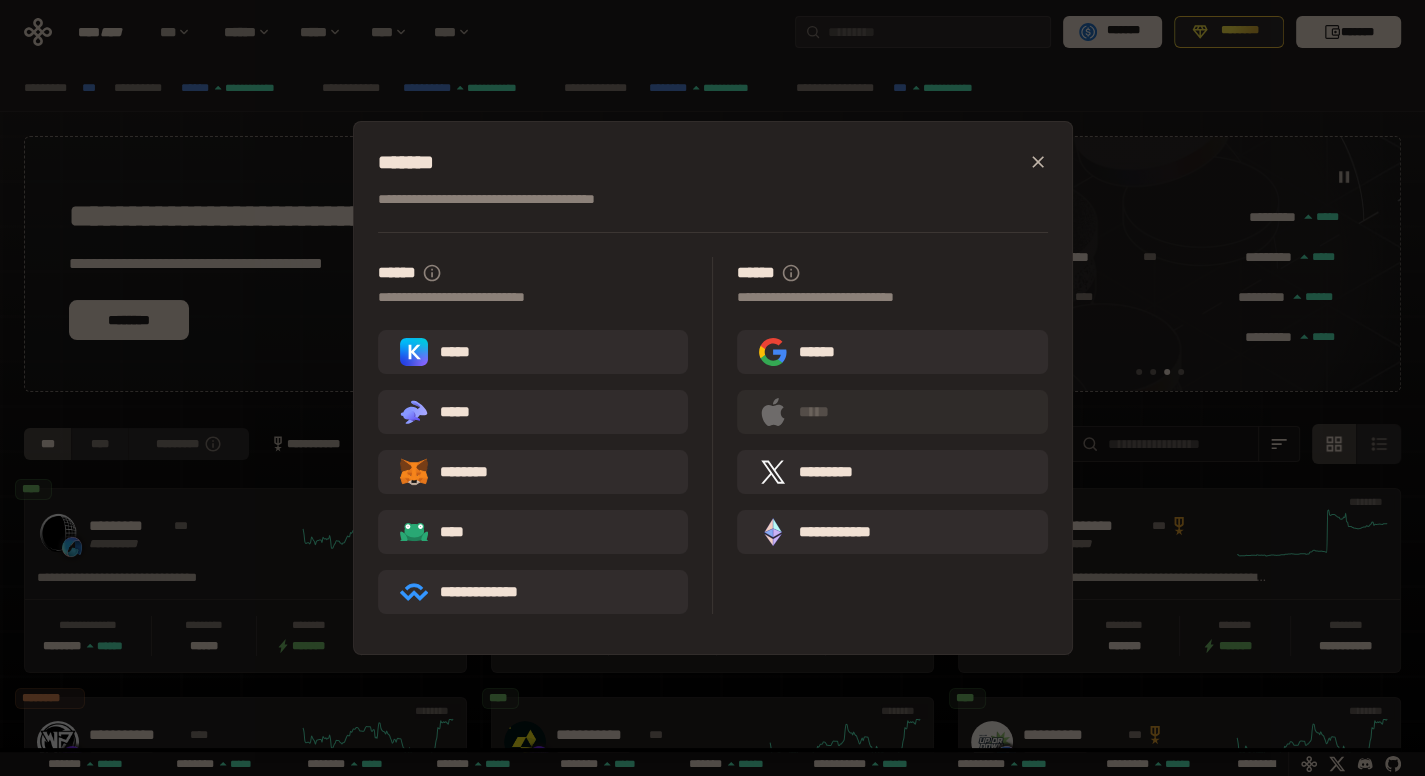 click on "********" at bounding box center [533, 472] 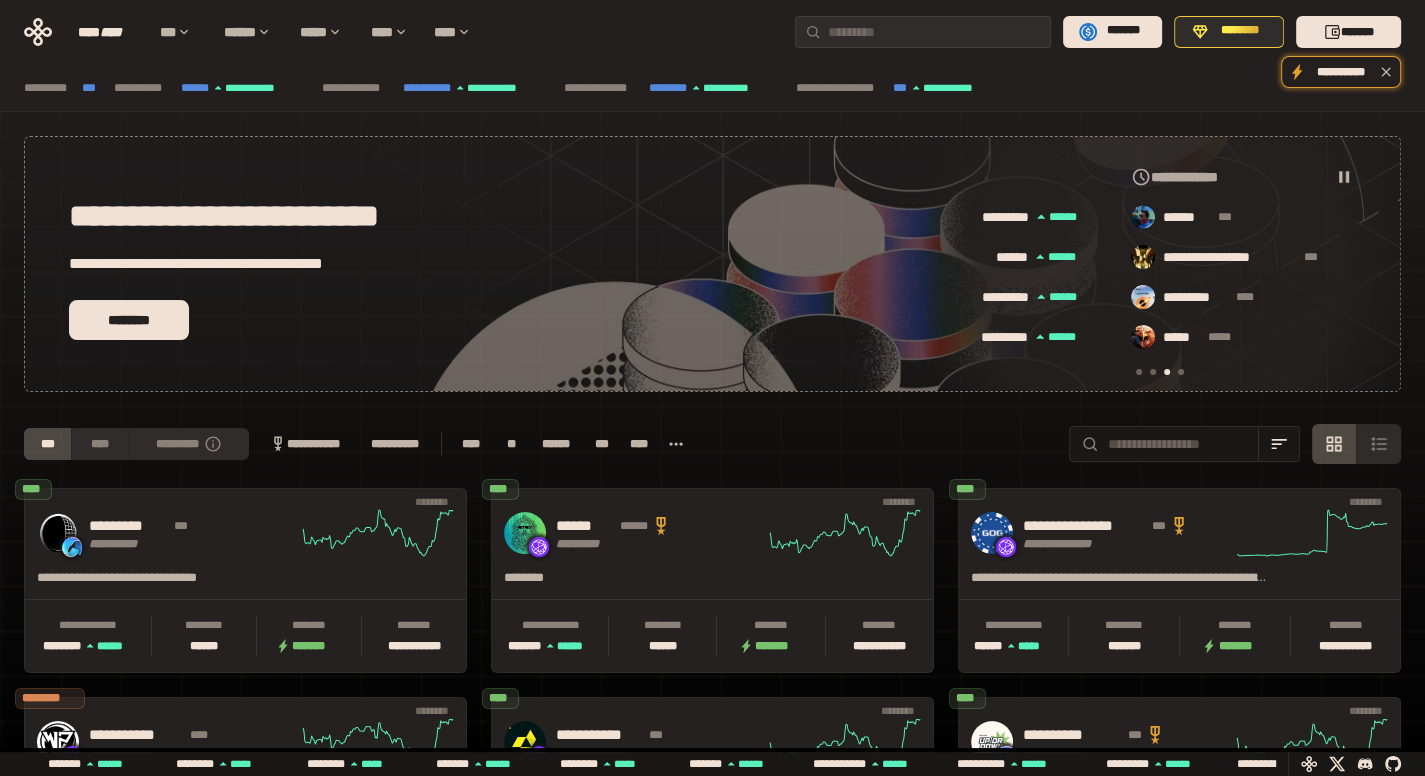 scroll, scrollTop: 0, scrollLeft: 856, axis: horizontal 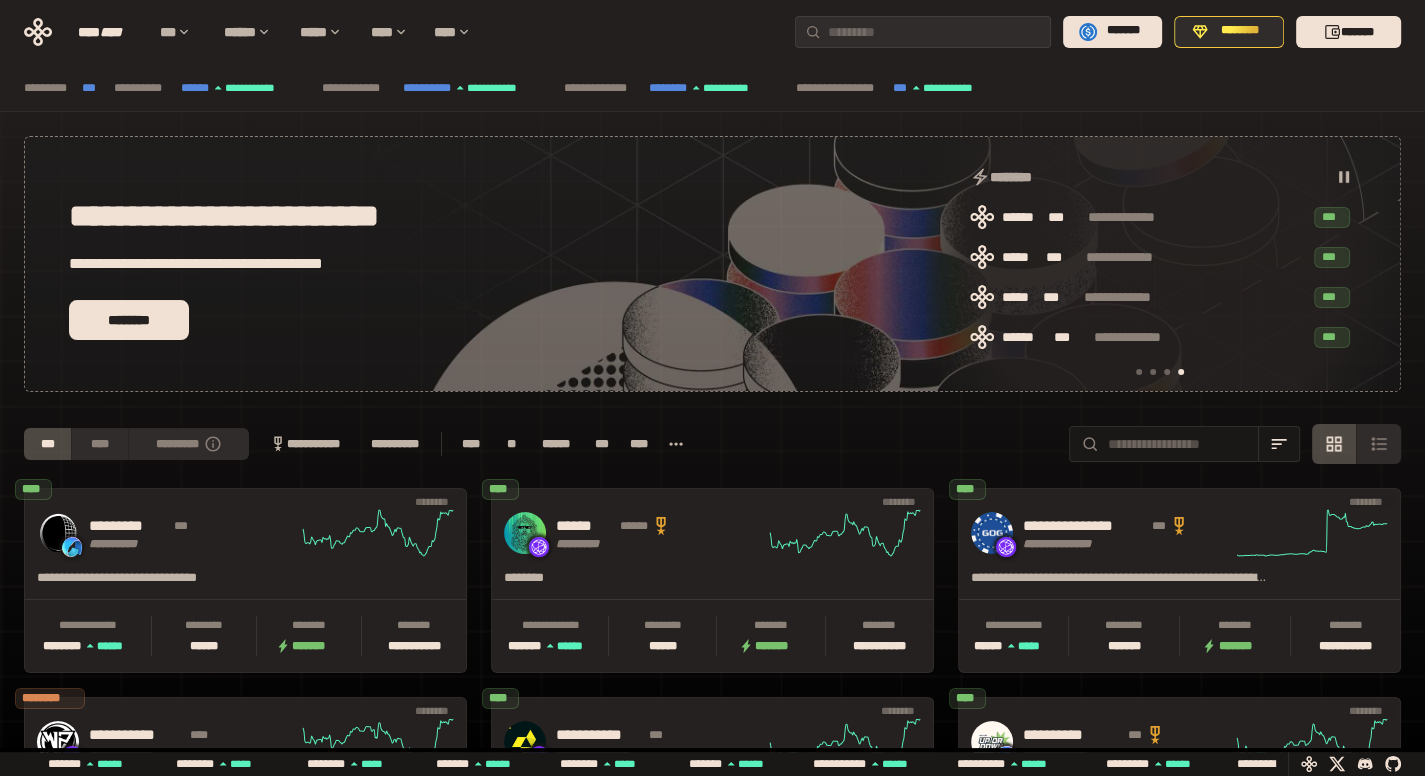 click on "*******" at bounding box center (1348, 32) 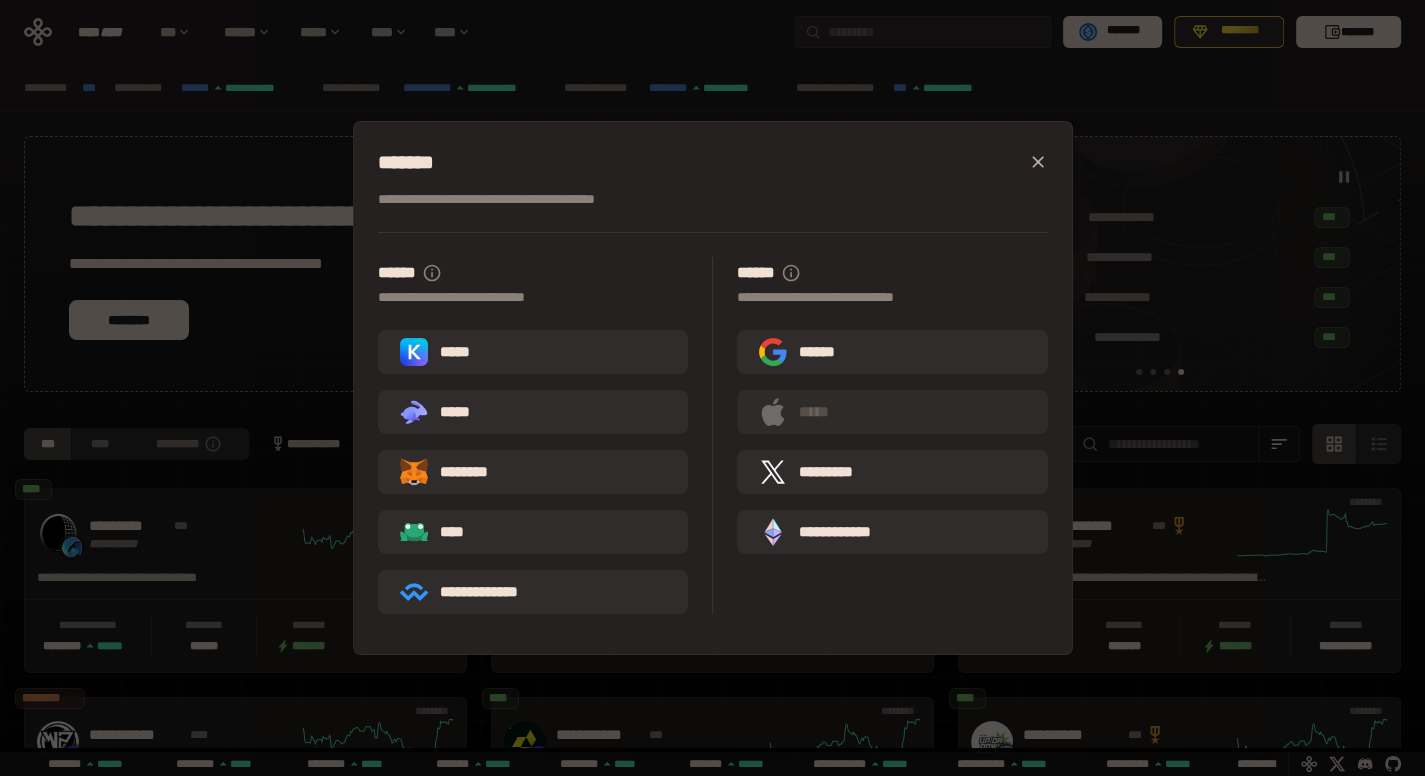 click on "********" at bounding box center (458, 472) 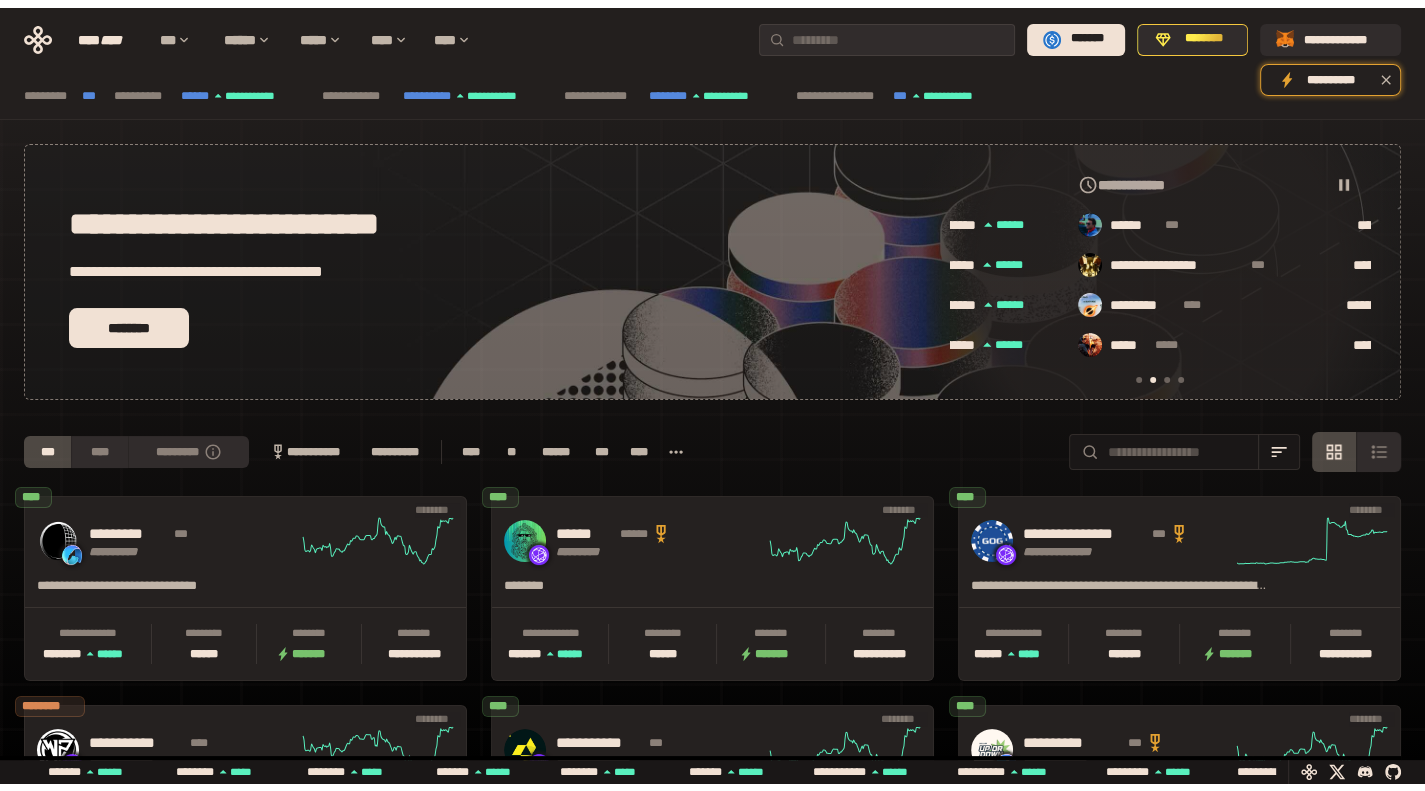 scroll, scrollTop: 0, scrollLeft: 436, axis: horizontal 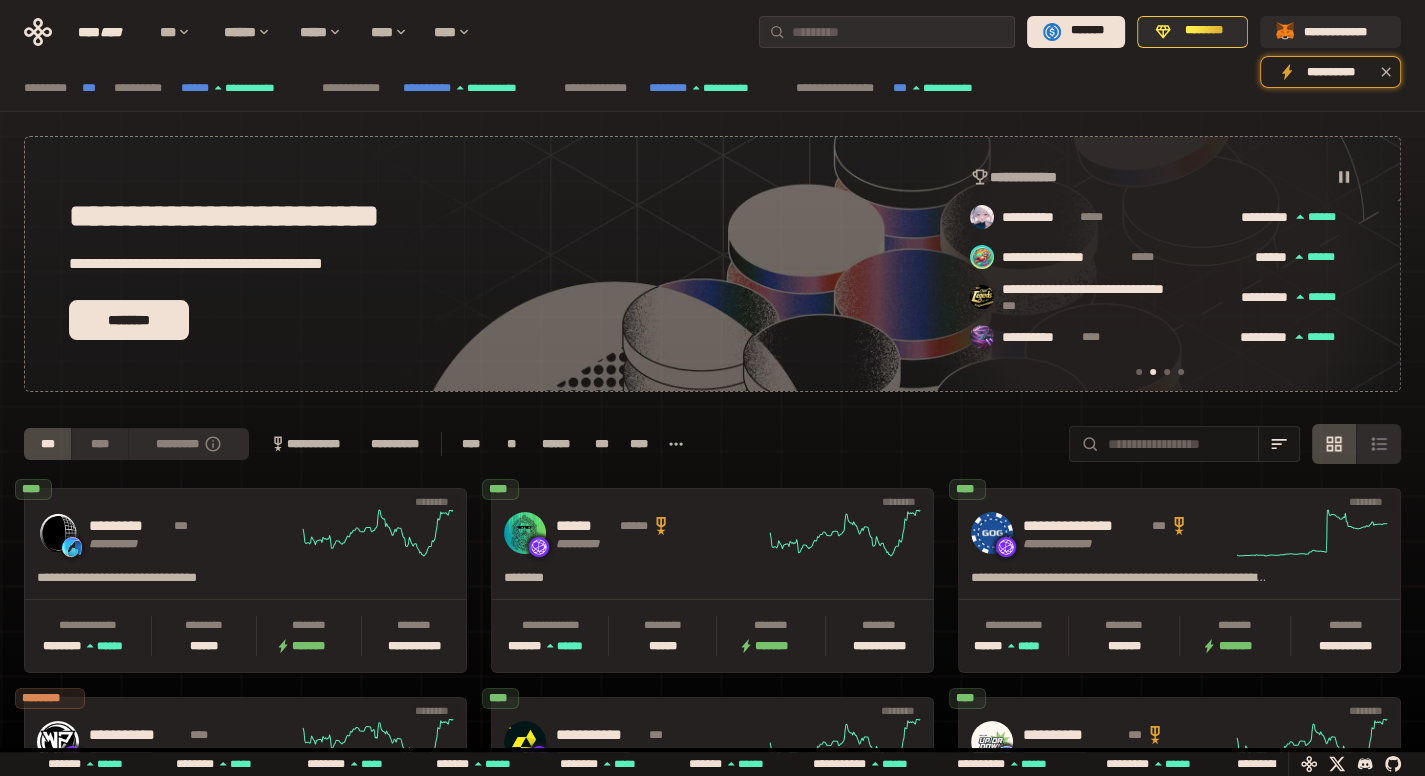 click on "********" at bounding box center (1203, 31) 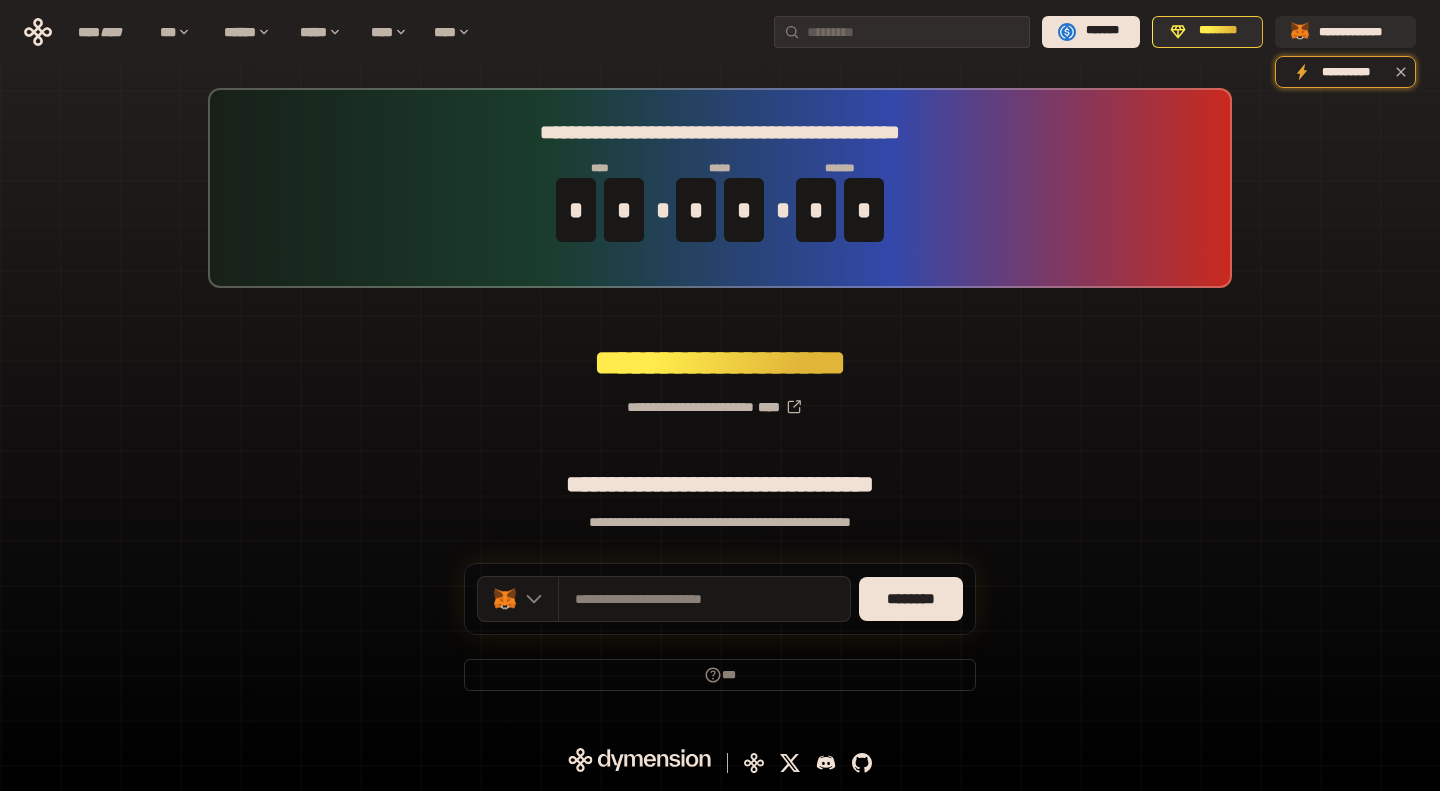 click on "********" at bounding box center (911, 599) 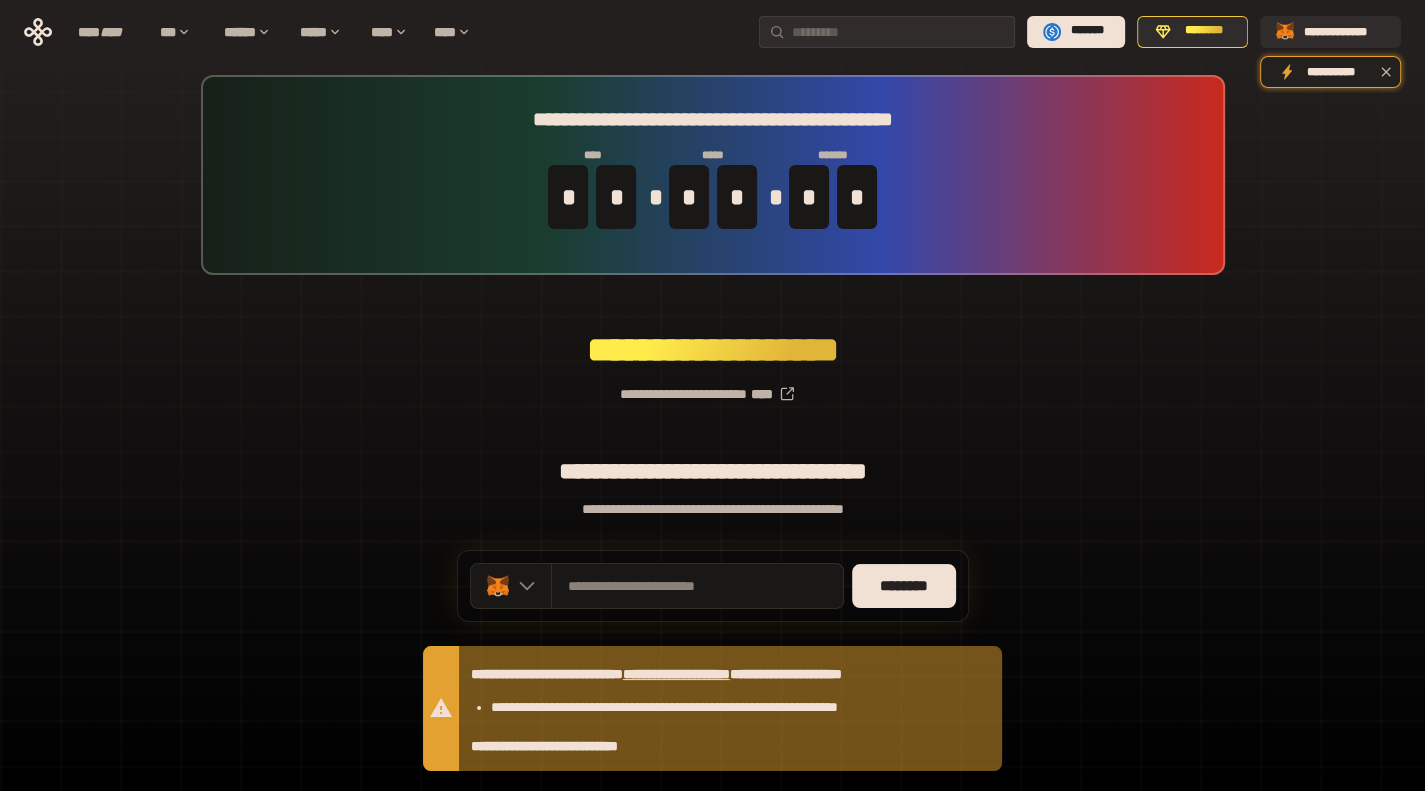 scroll, scrollTop: 0, scrollLeft: 0, axis: both 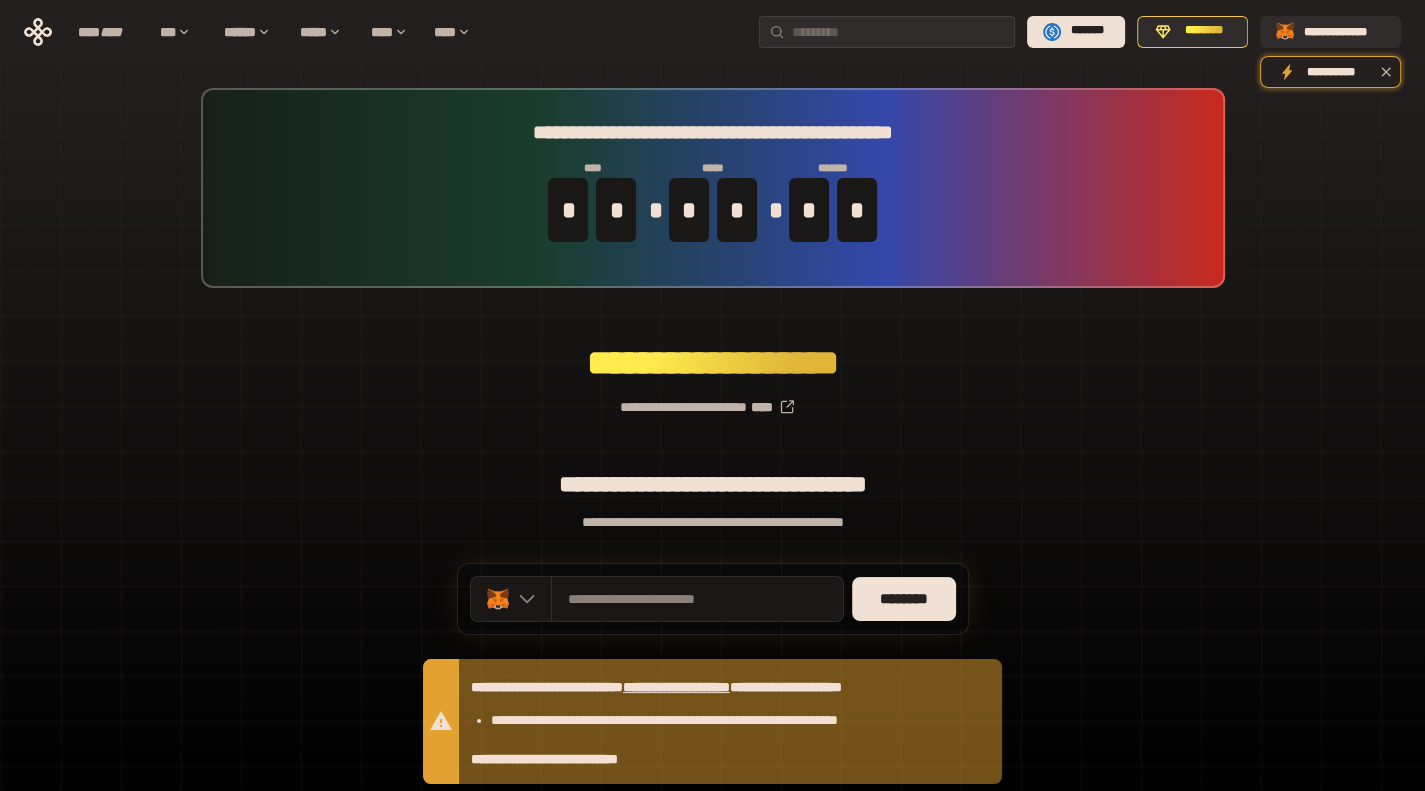 click on "***" at bounding box center [182, 32] 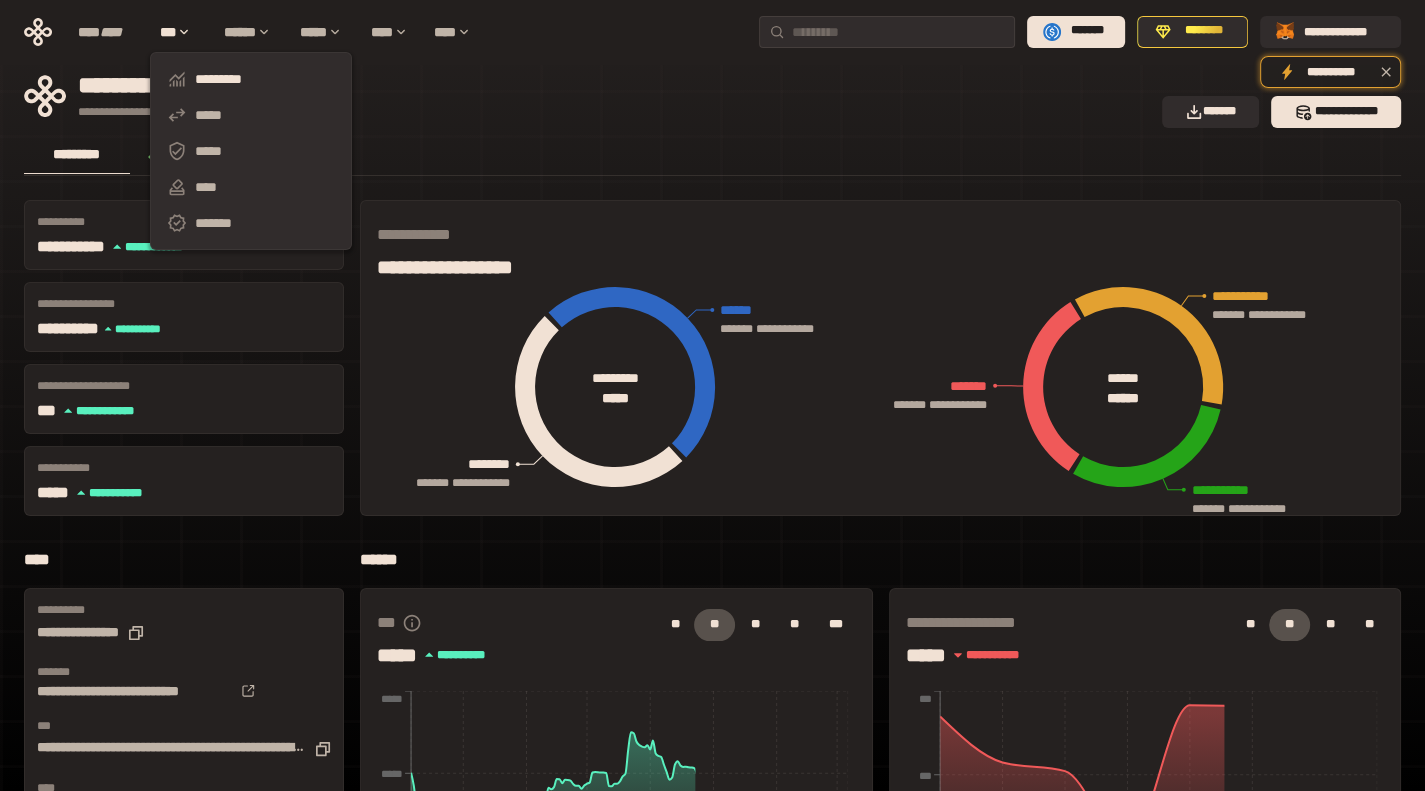 click on "*****" at bounding box center (251, 151) 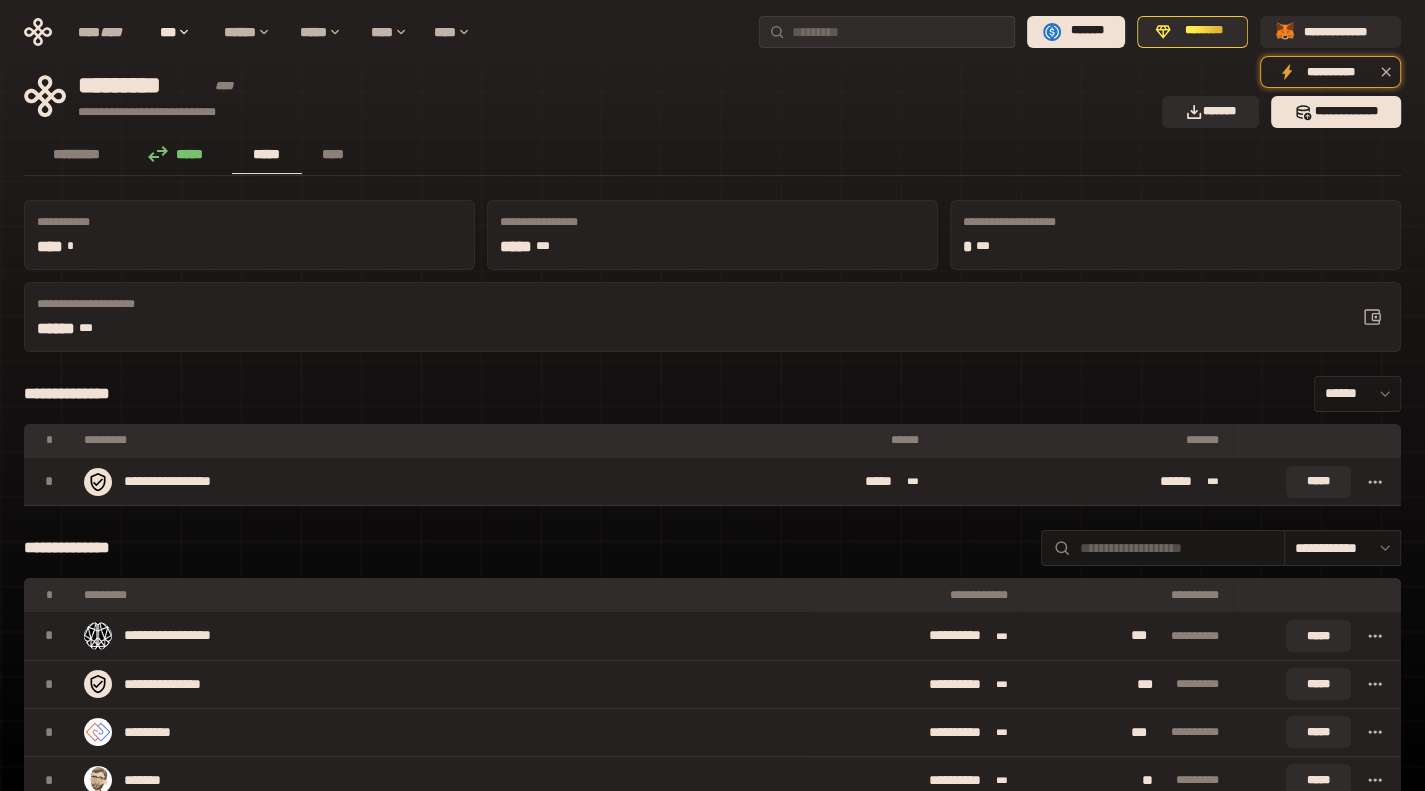 click on "********" at bounding box center (1203, 31) 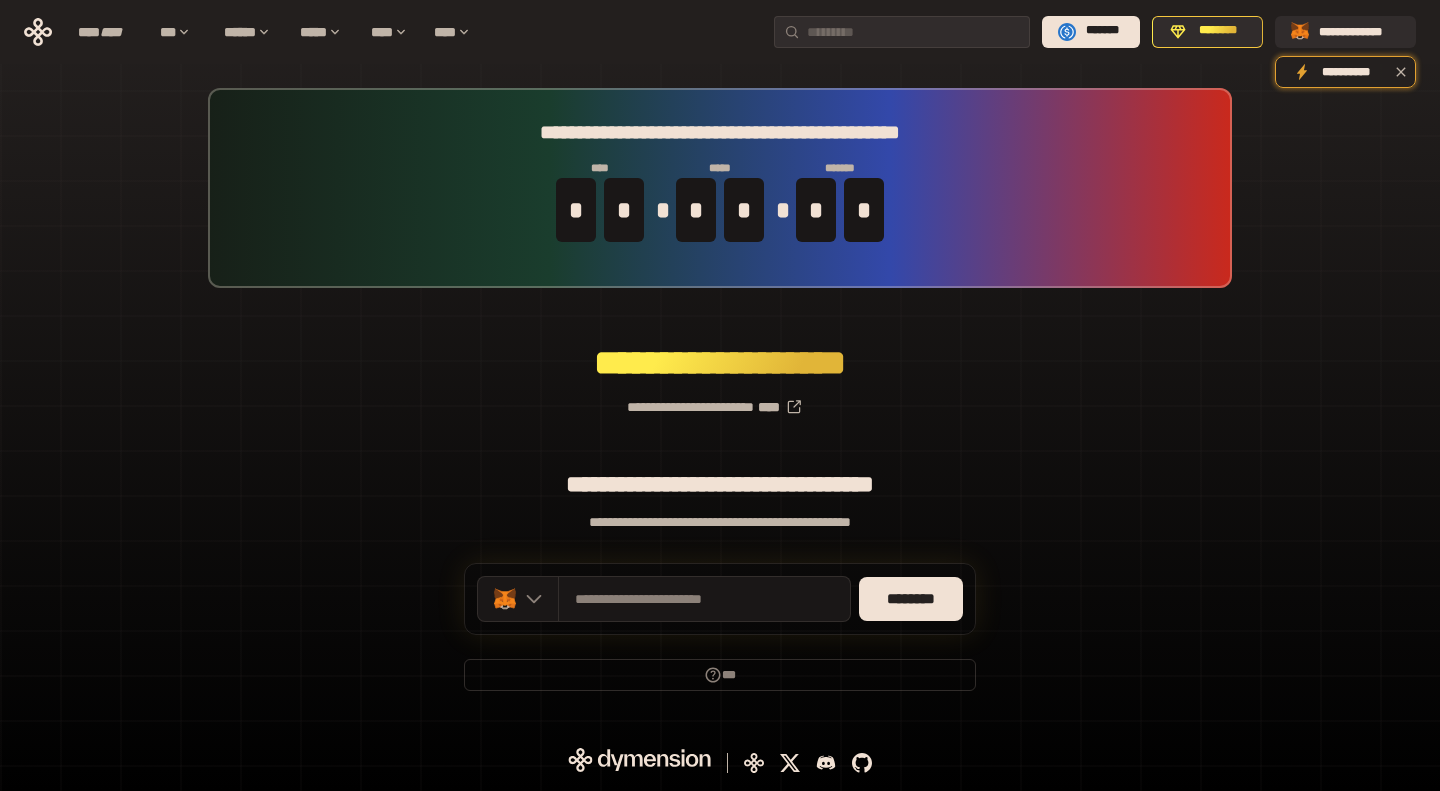 click 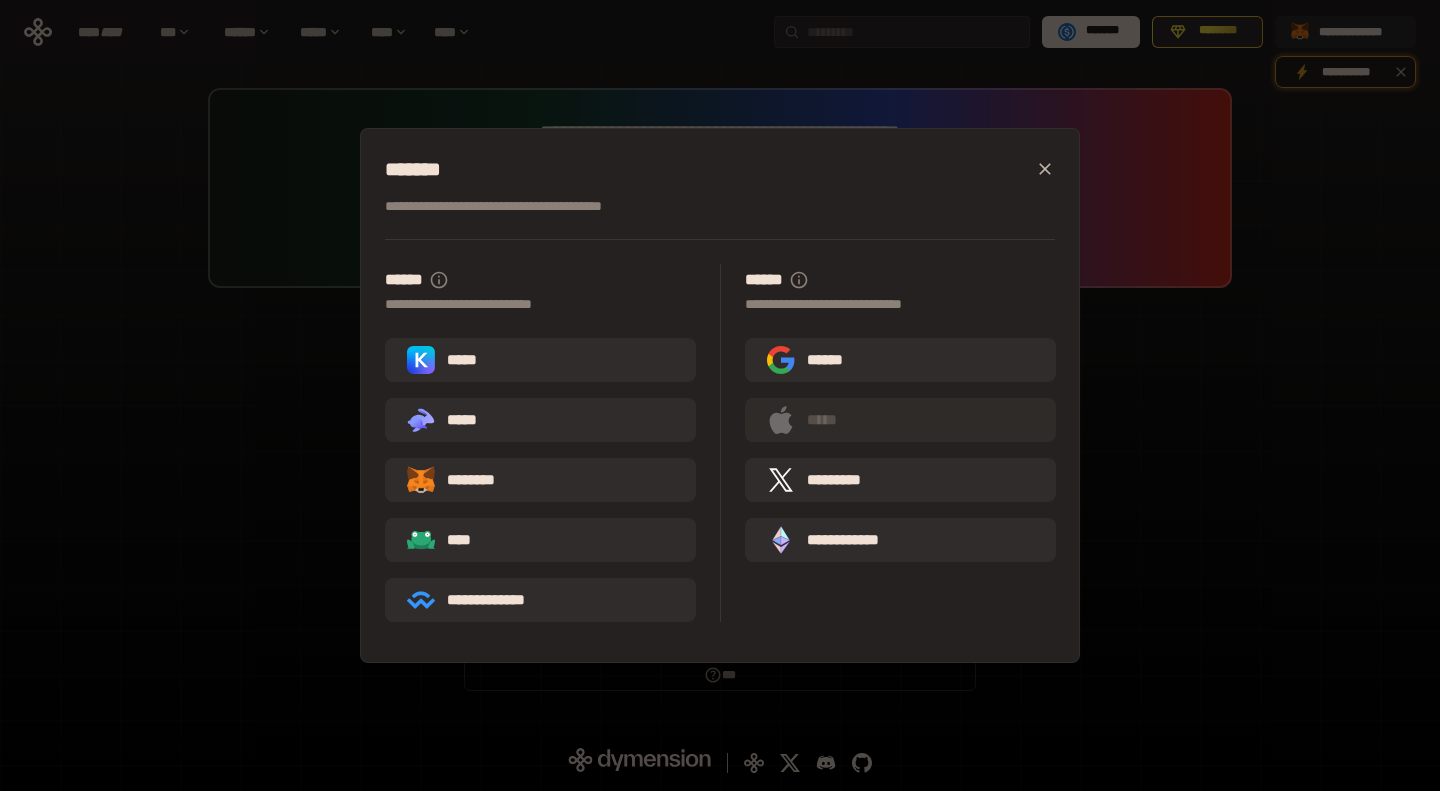 click on "**********" at bounding box center (720, 395) 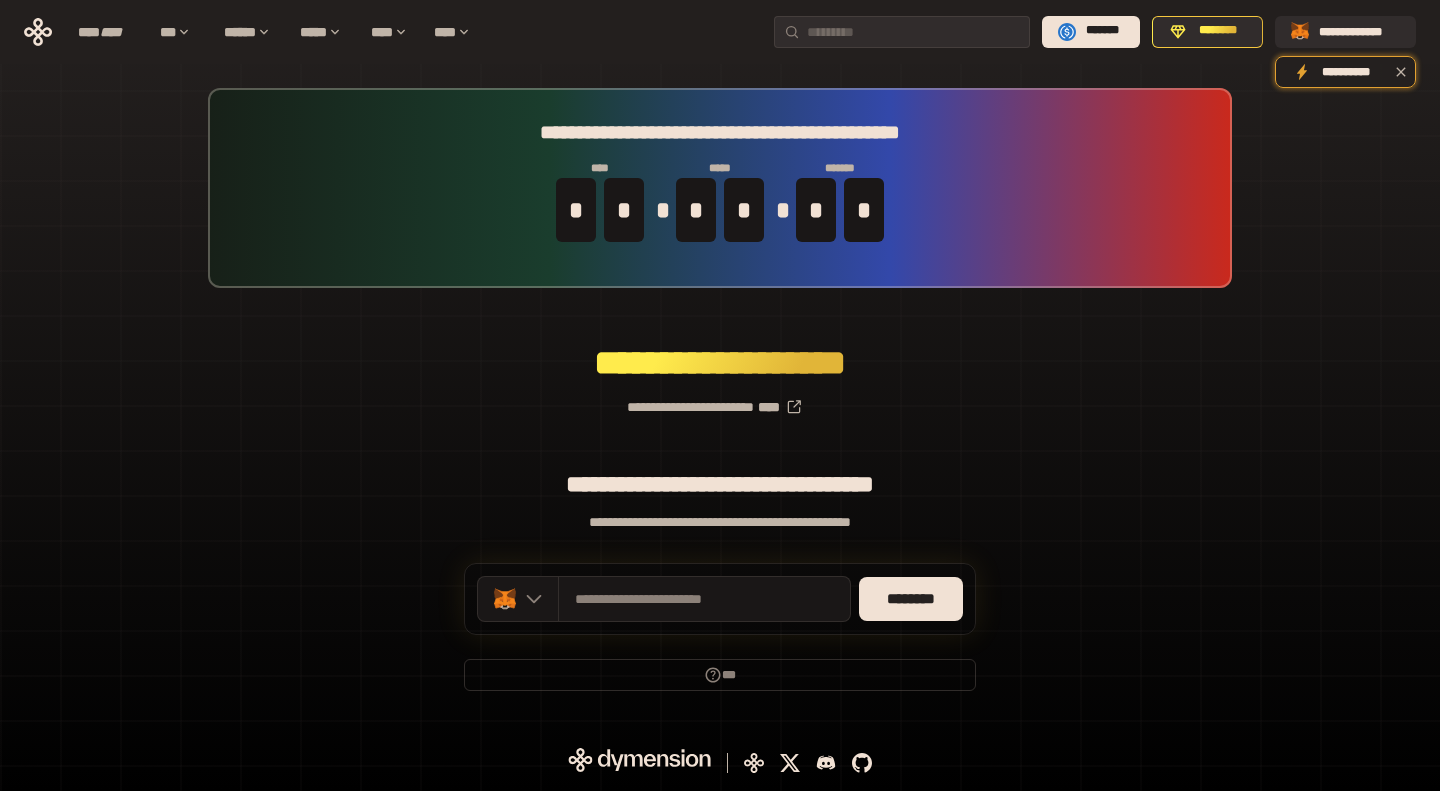 click on "********" at bounding box center [911, 599] 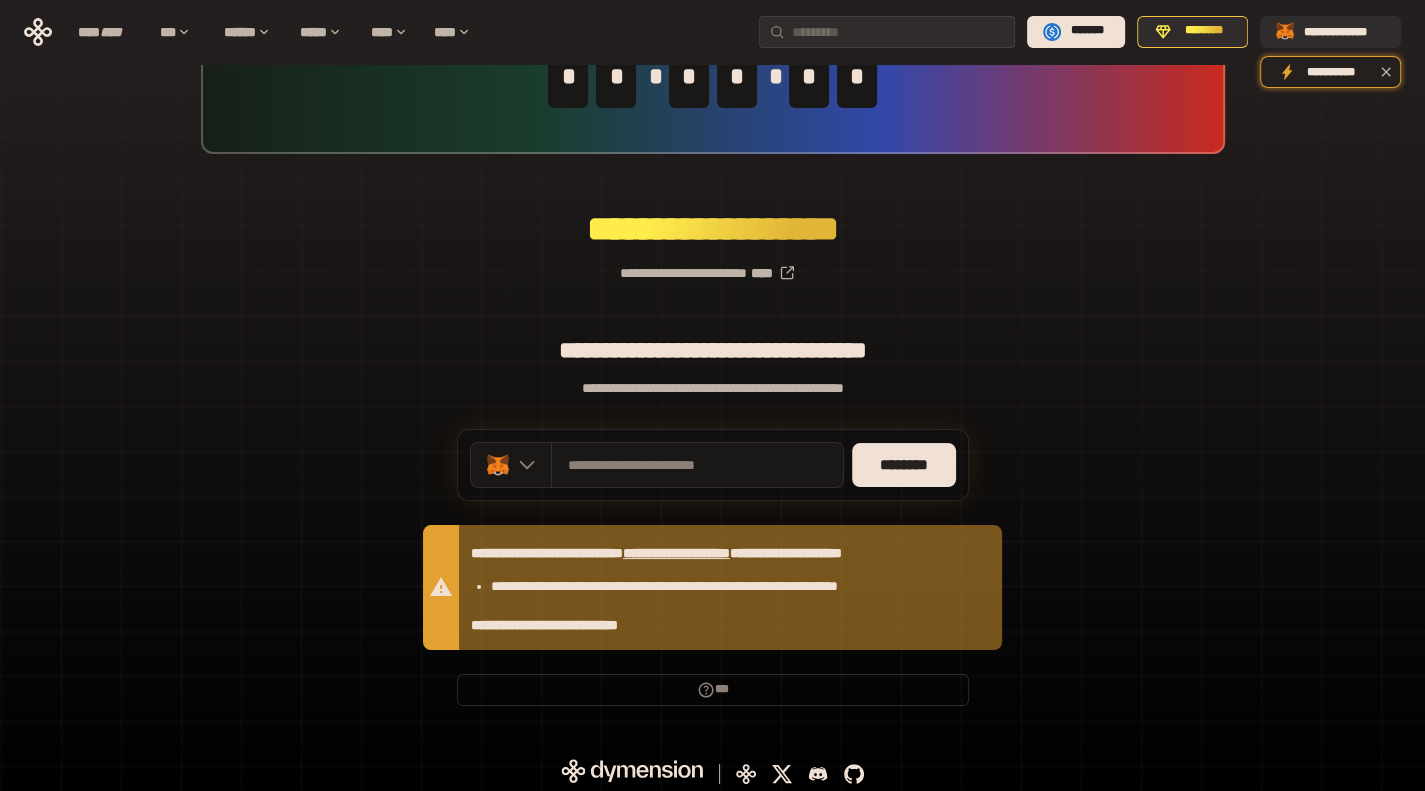 scroll, scrollTop: 140, scrollLeft: 0, axis: vertical 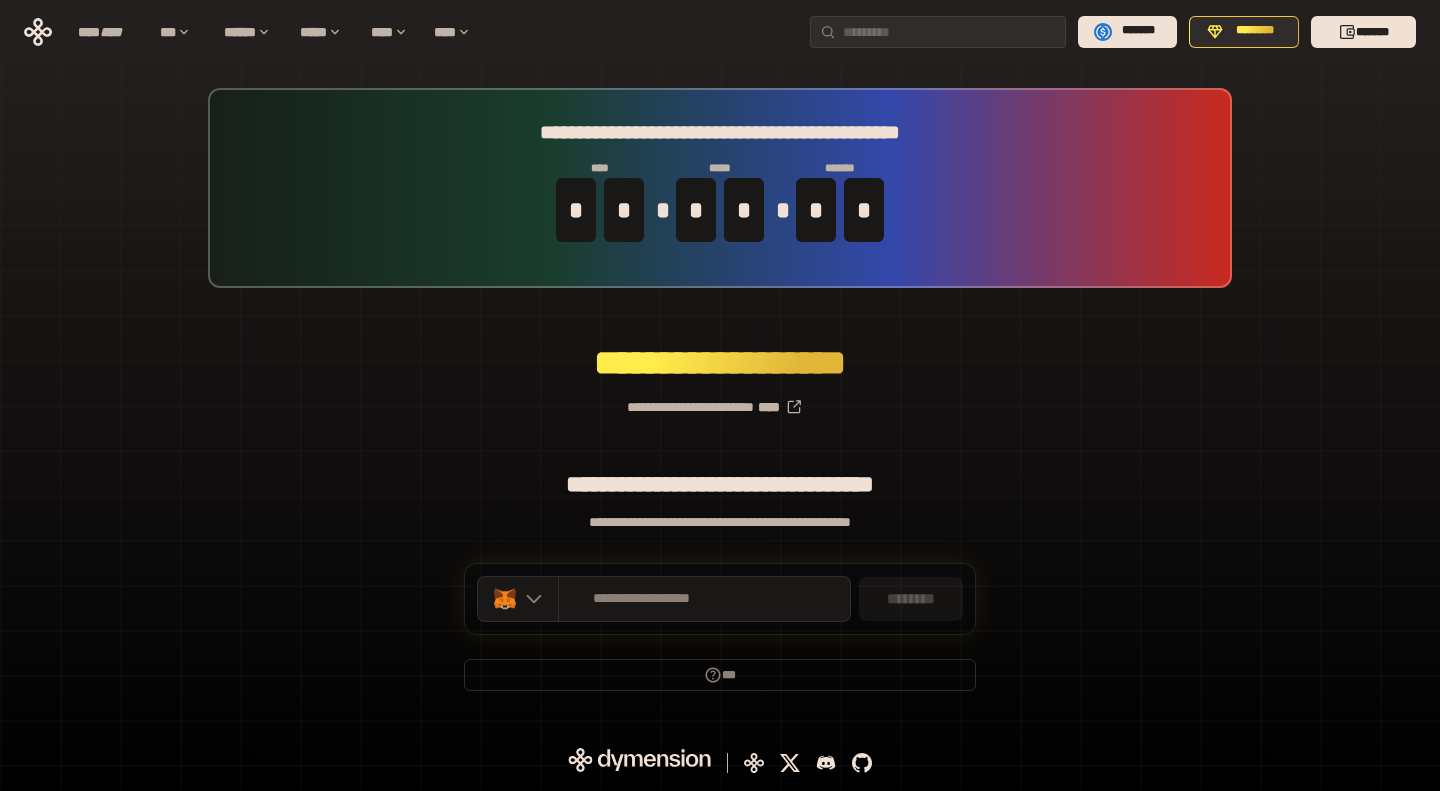 click on "*******" at bounding box center (1363, 32) 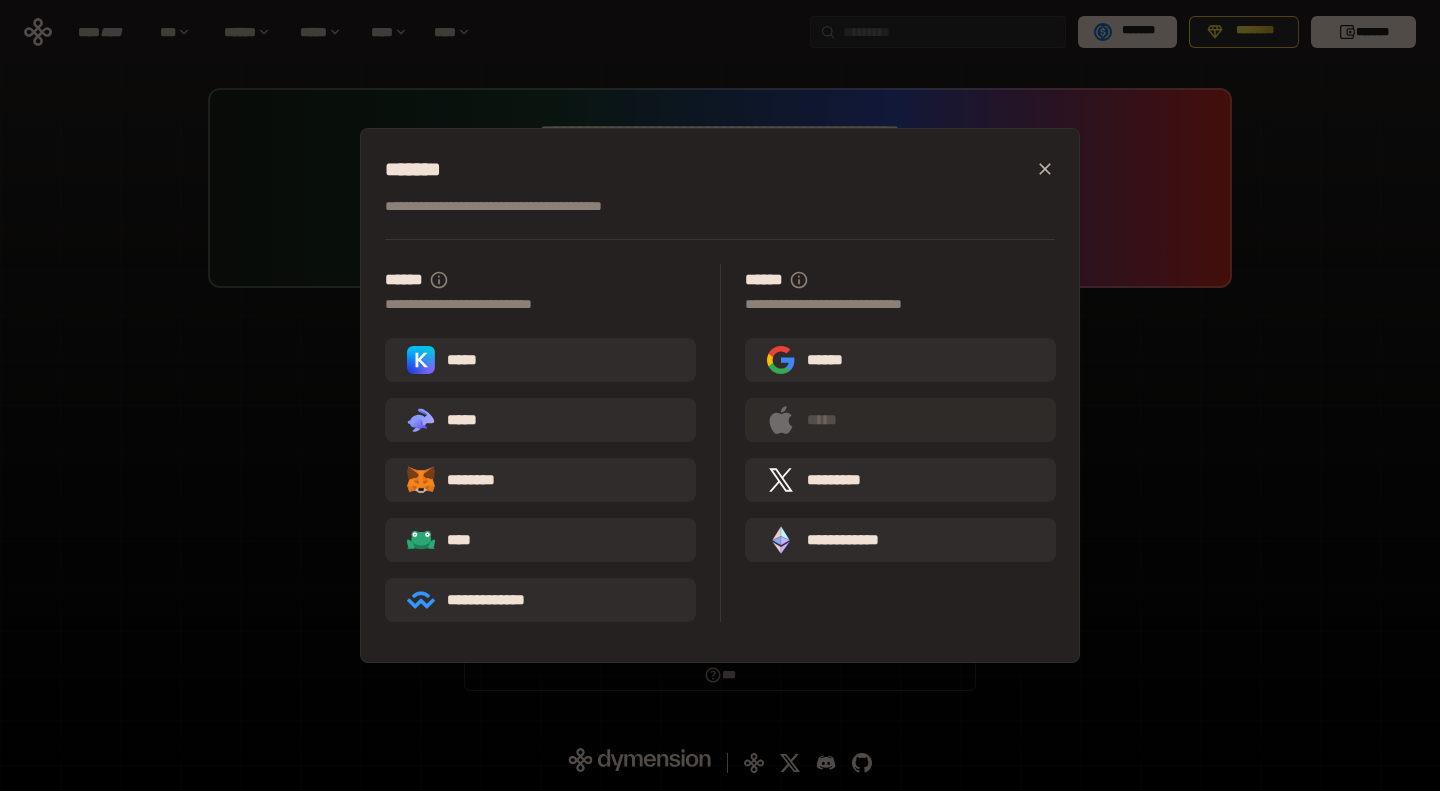 click on "********" at bounding box center (465, 480) 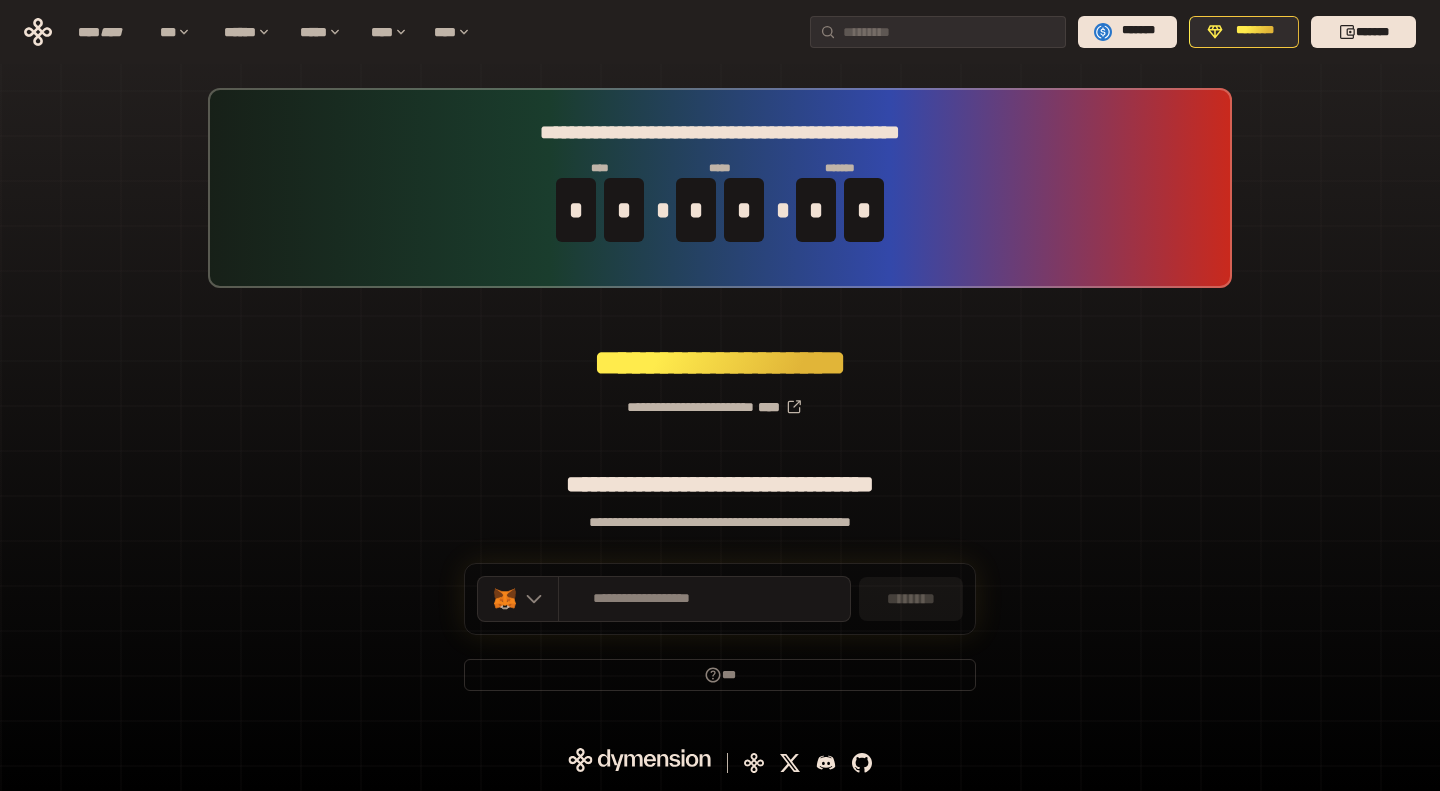 click on "*******" at bounding box center (1363, 32) 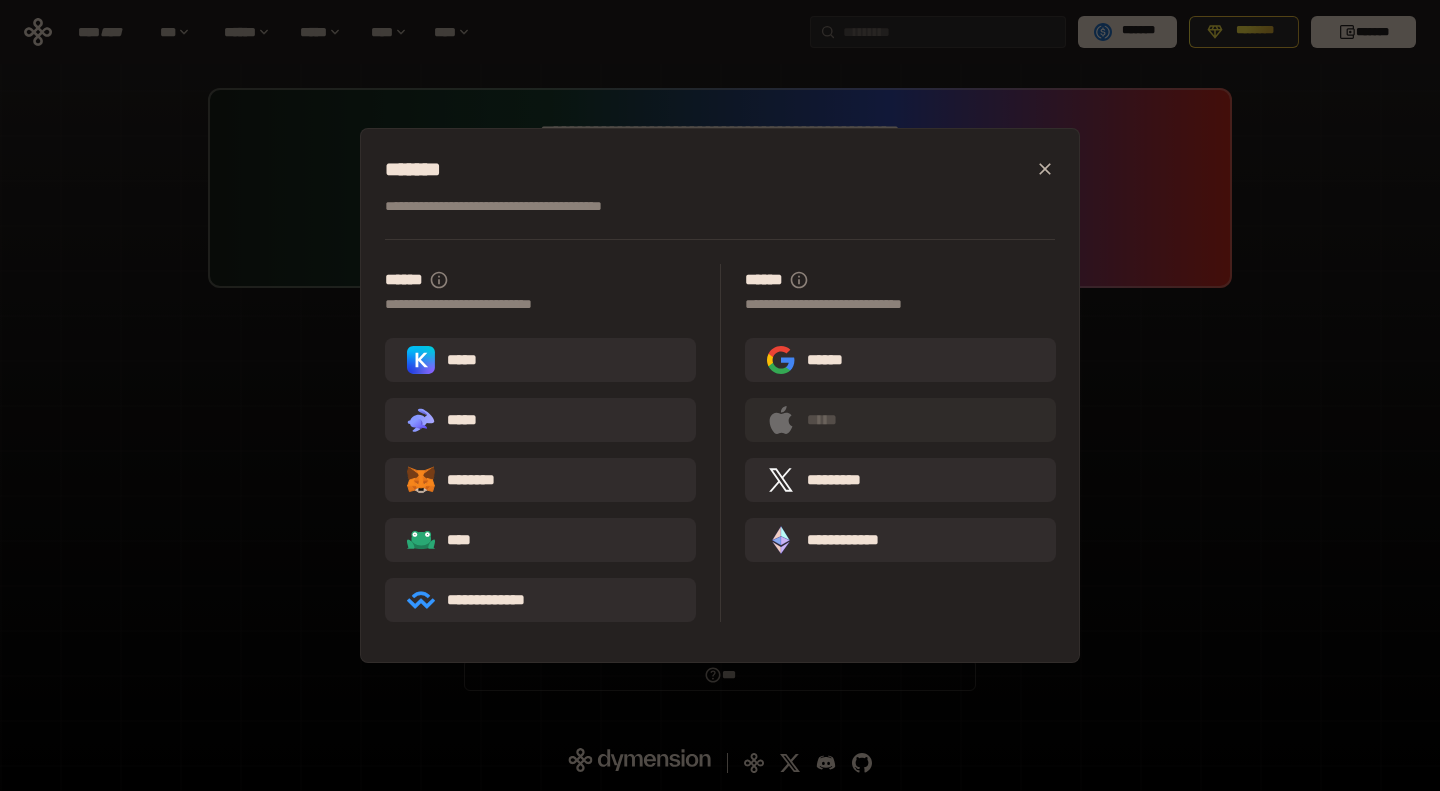 click on "********" at bounding box center [465, 480] 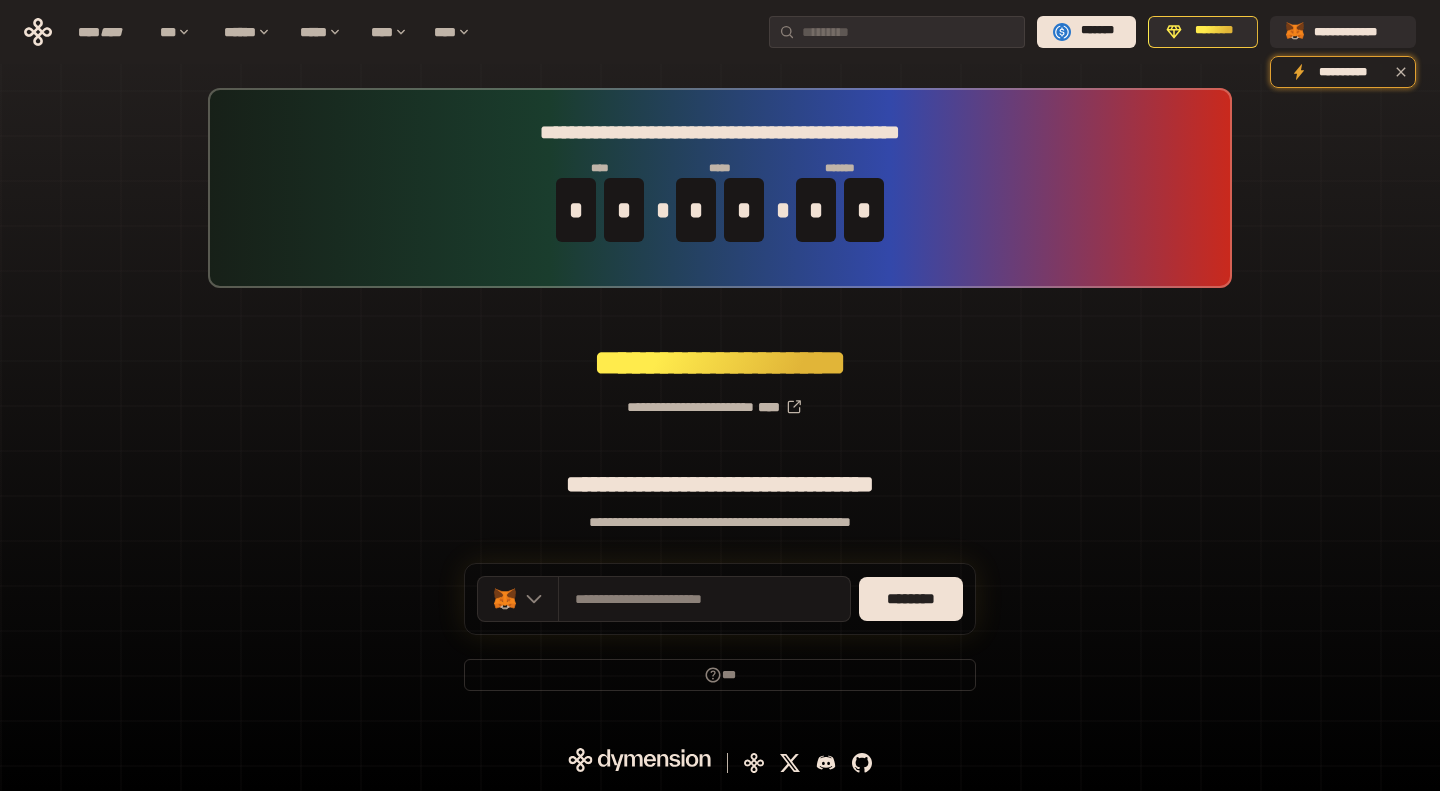 click on "********" at bounding box center [911, 599] 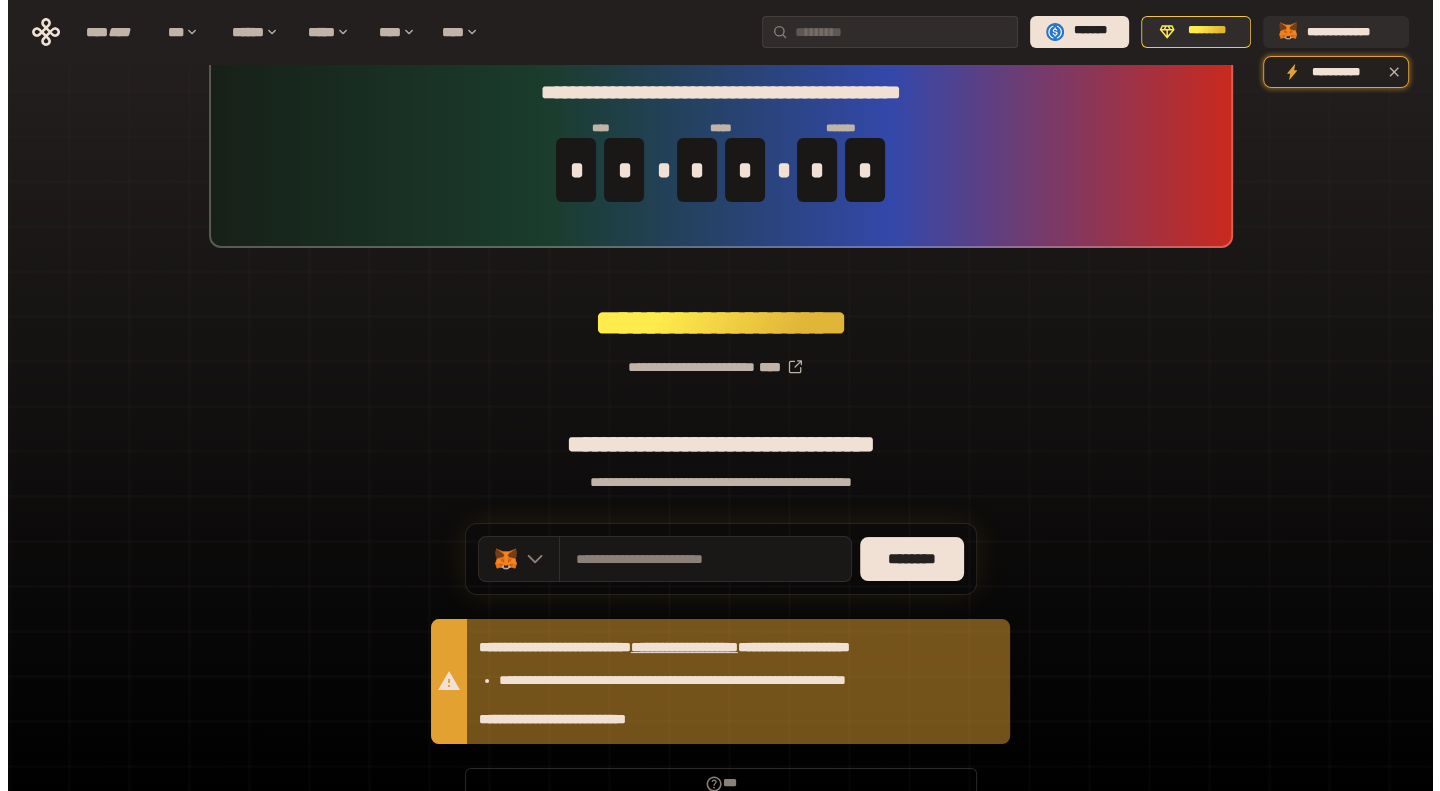 scroll, scrollTop: 0, scrollLeft: 0, axis: both 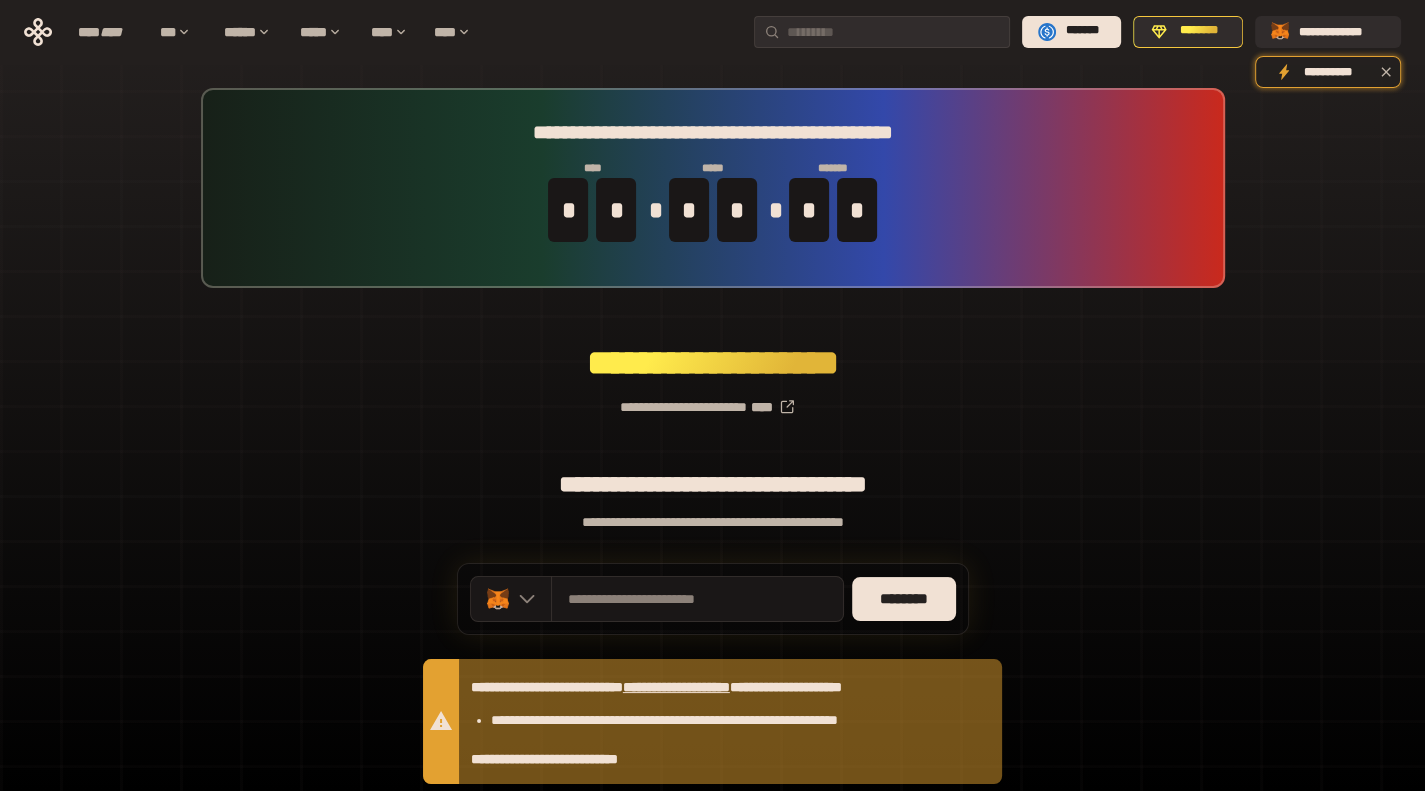 click on "**********" at bounding box center [1342, 31] 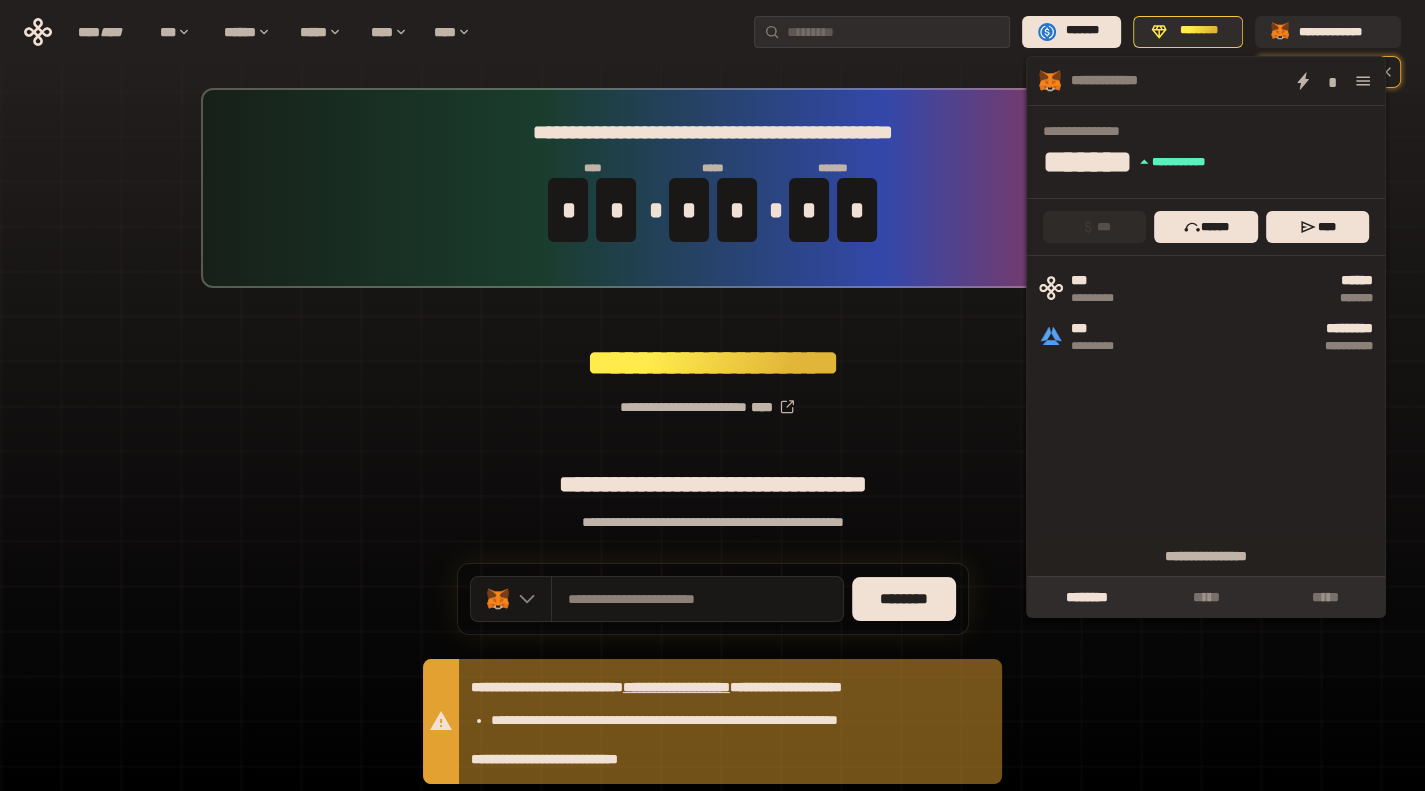 click at bounding box center [1363, 81] 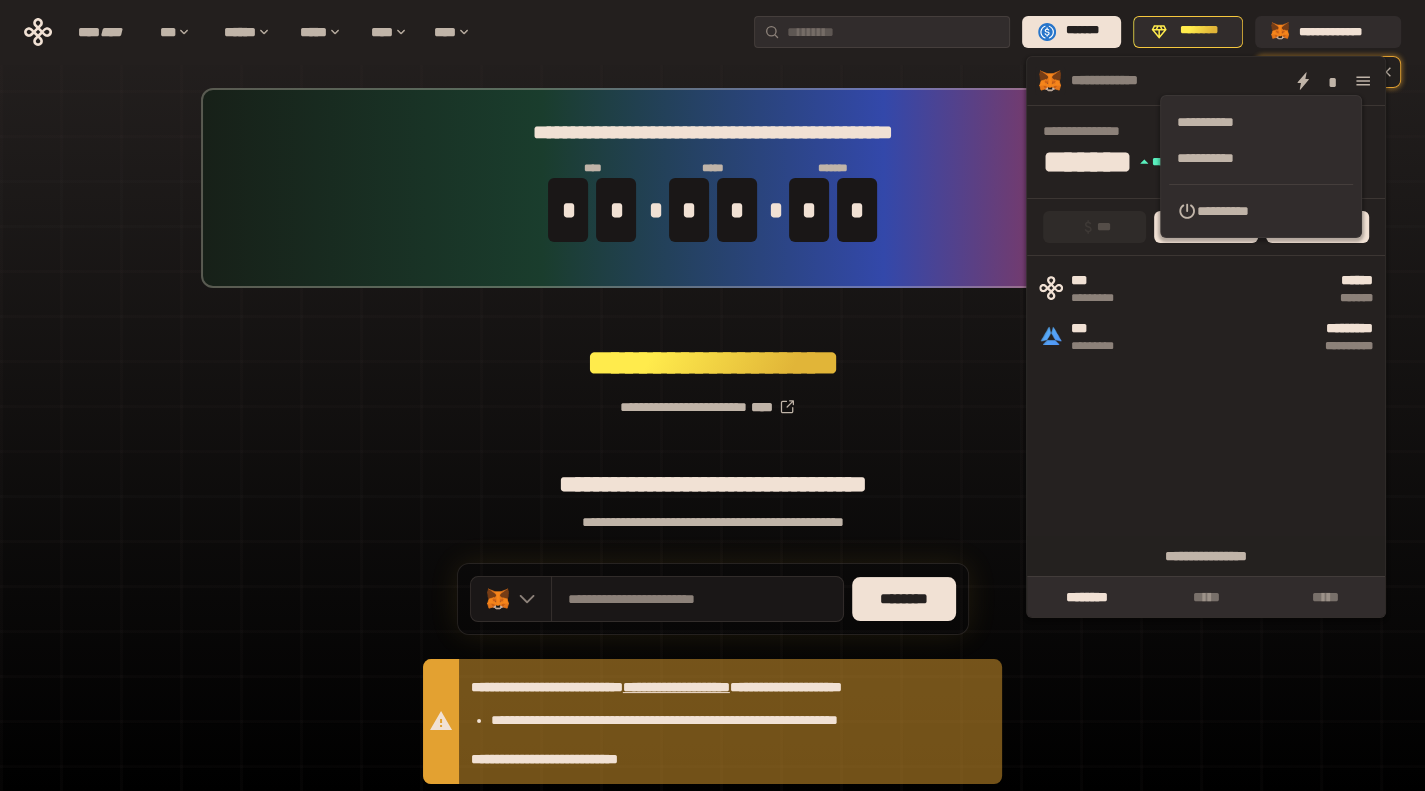 click on "**********" at bounding box center [1261, 211] 